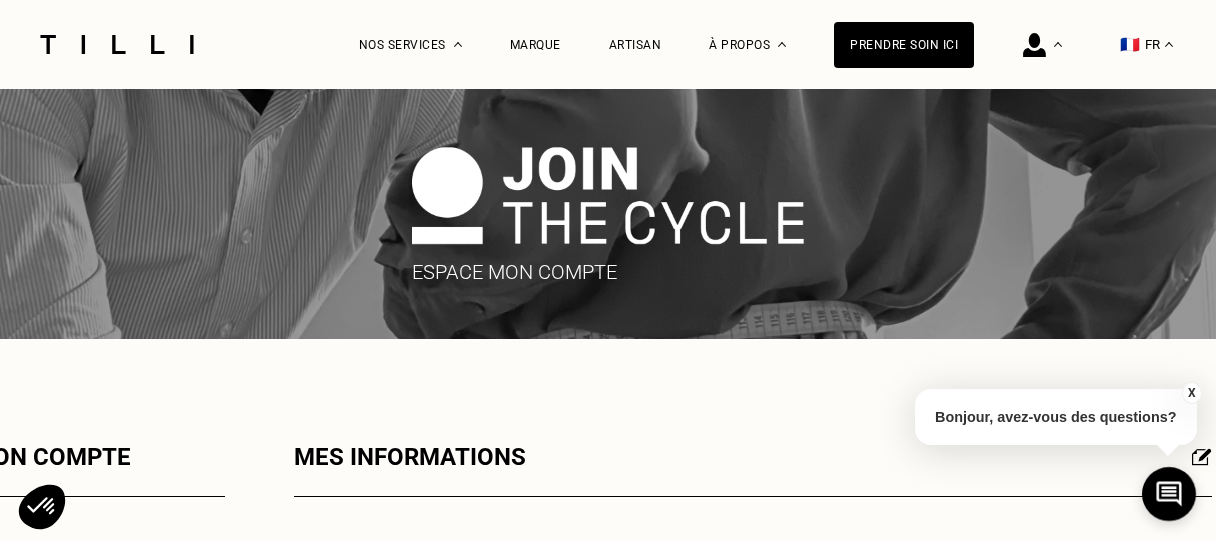 scroll, scrollTop: 400, scrollLeft: 0, axis: vertical 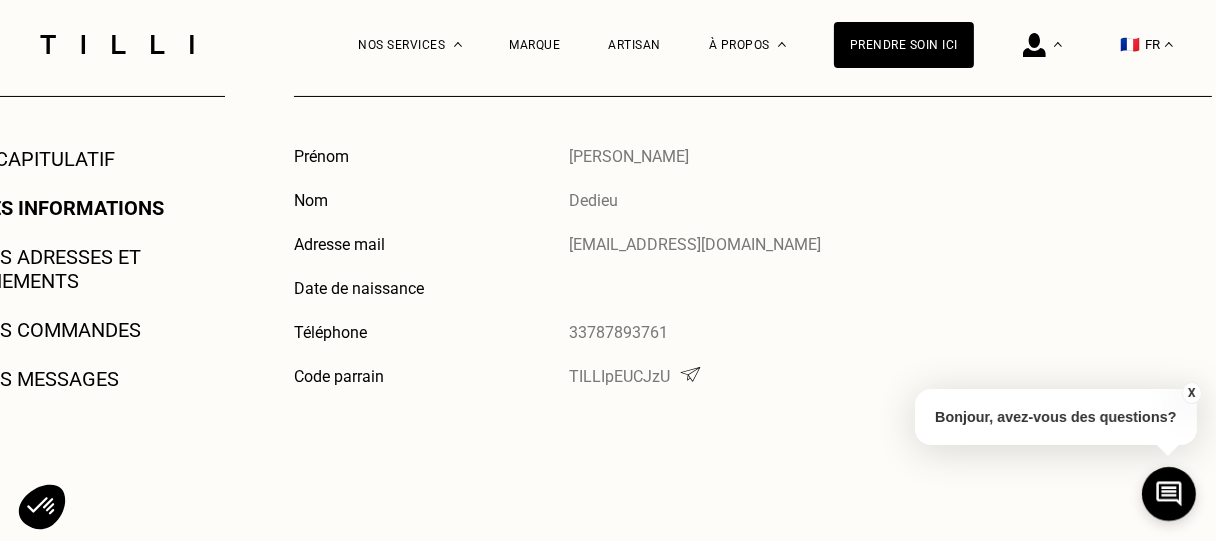 click on "Mes adresses et paiements" at bounding box center (98, 269) 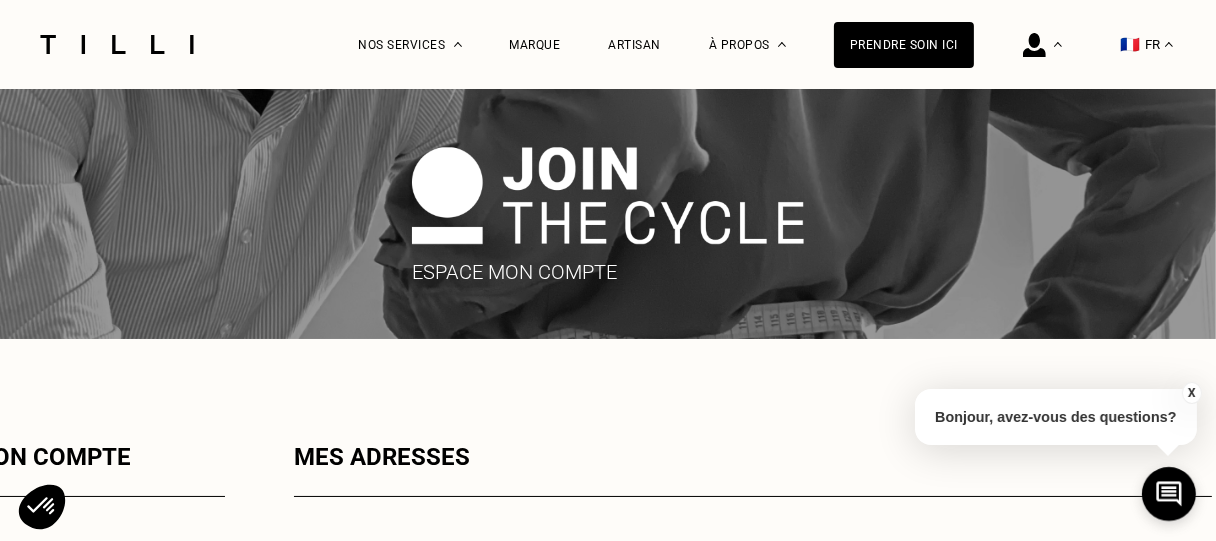 click at bounding box center [608, 214] 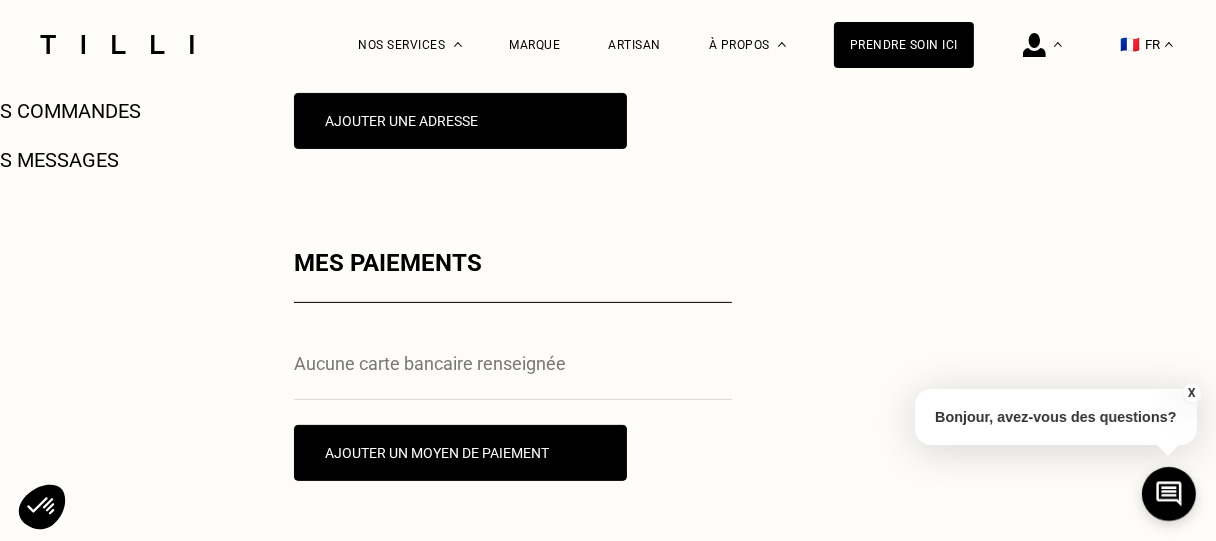 scroll, scrollTop: 700, scrollLeft: 0, axis: vertical 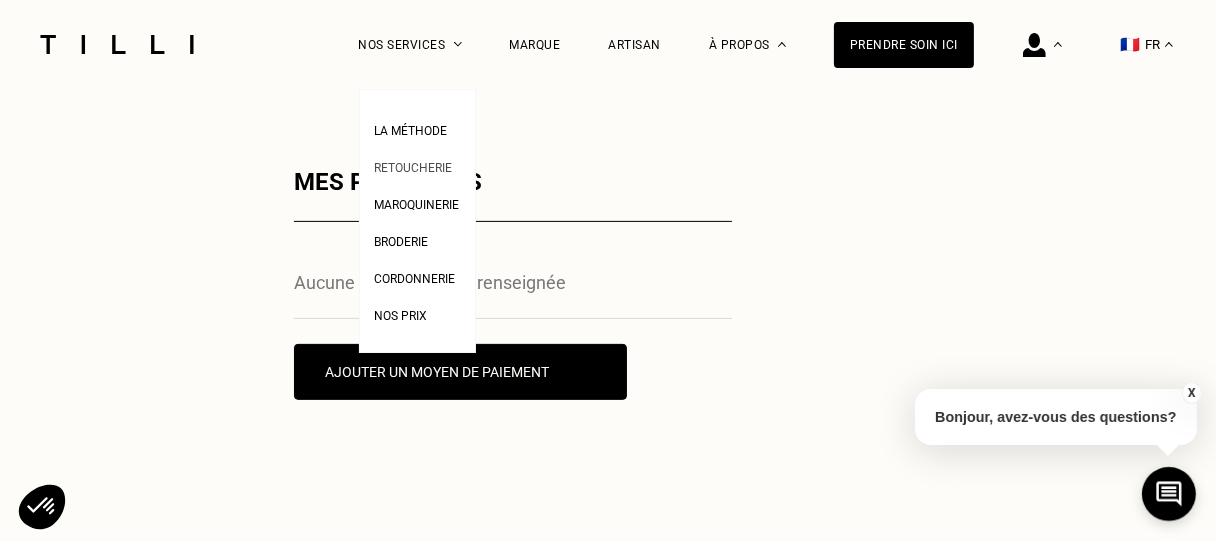 click on "Retoucherie" at bounding box center (414, 168) 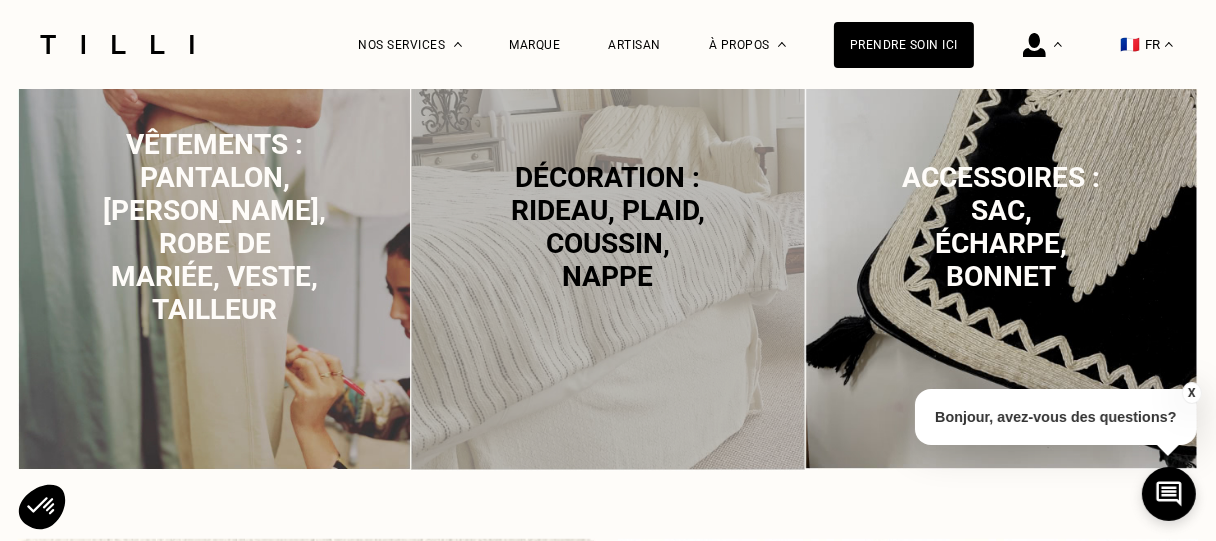 scroll, scrollTop: 1400, scrollLeft: 0, axis: vertical 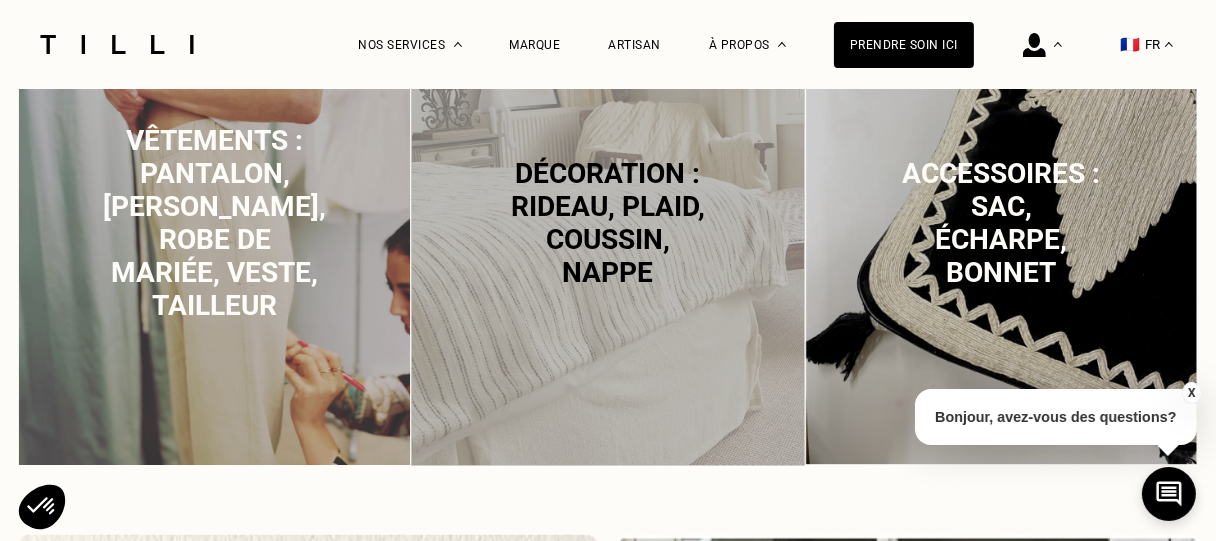 click on "Décoration : rideau, plaid, coussin, nappe" at bounding box center [608, 223] 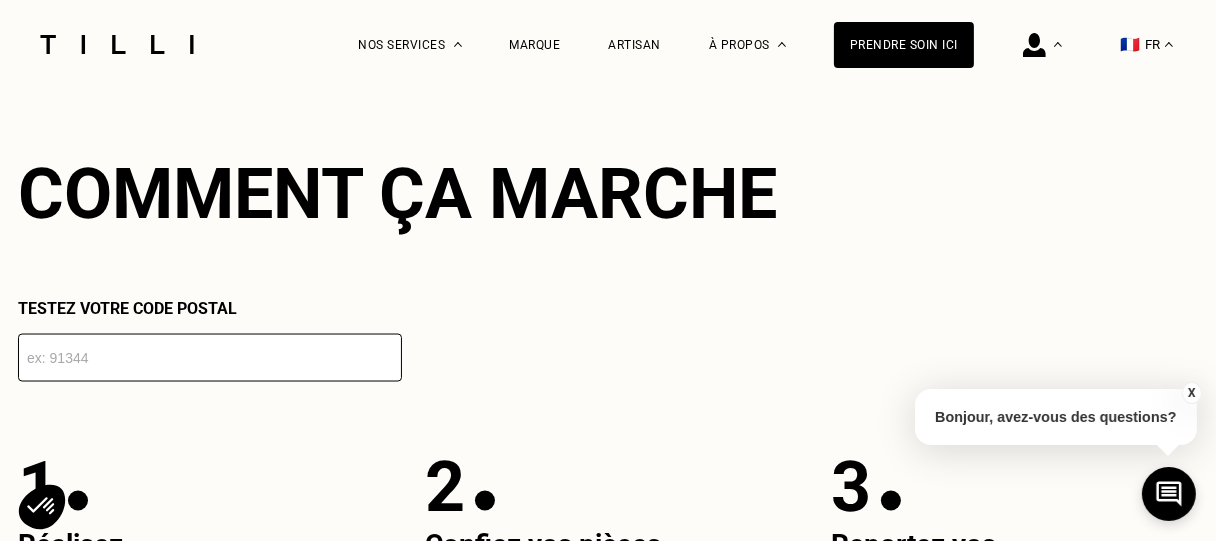 scroll, scrollTop: 3004, scrollLeft: 0, axis: vertical 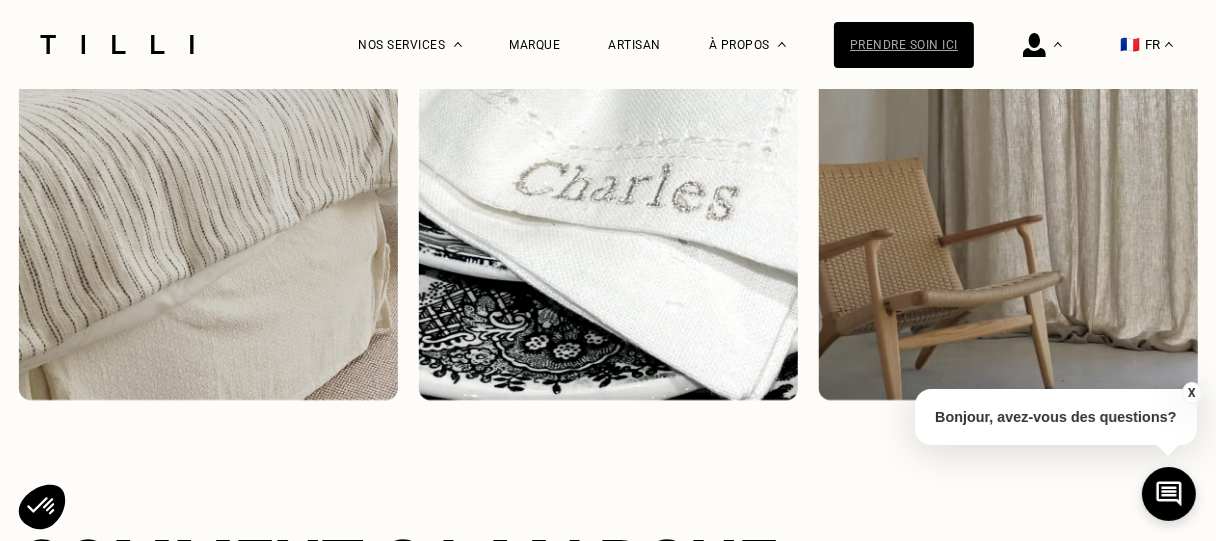 click on "Prendre soin ici" at bounding box center (904, 45) 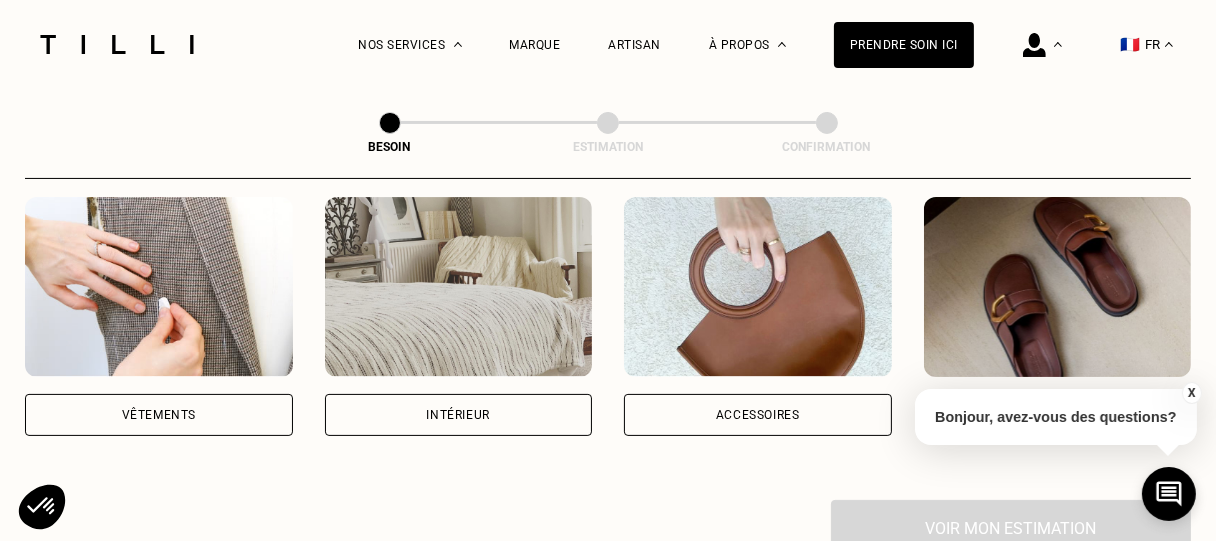 scroll, scrollTop: 400, scrollLeft: 0, axis: vertical 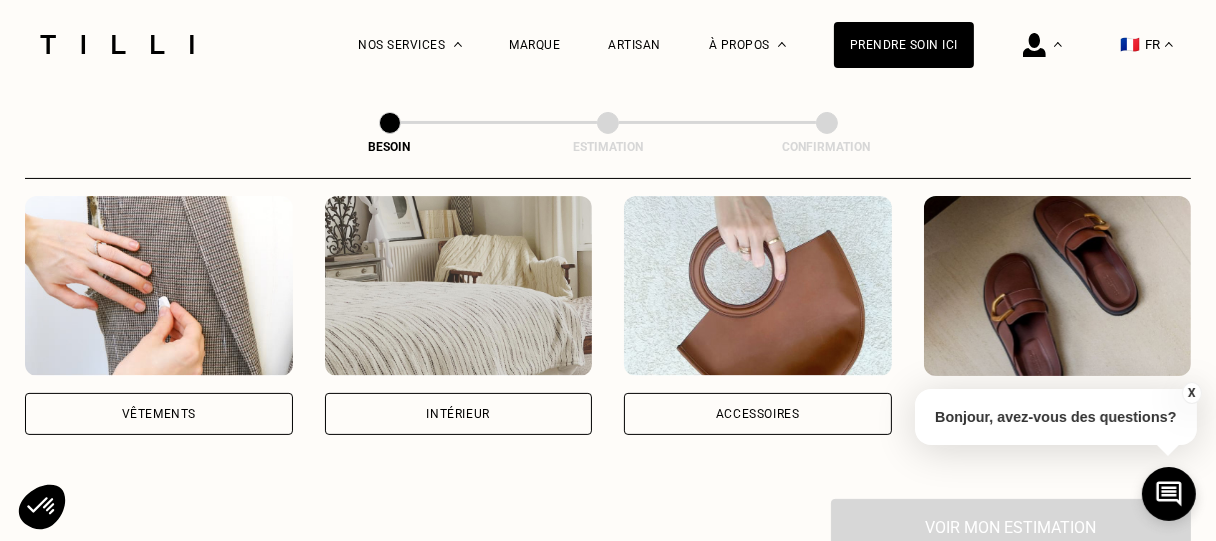 click on "Intérieur" at bounding box center (459, 414) 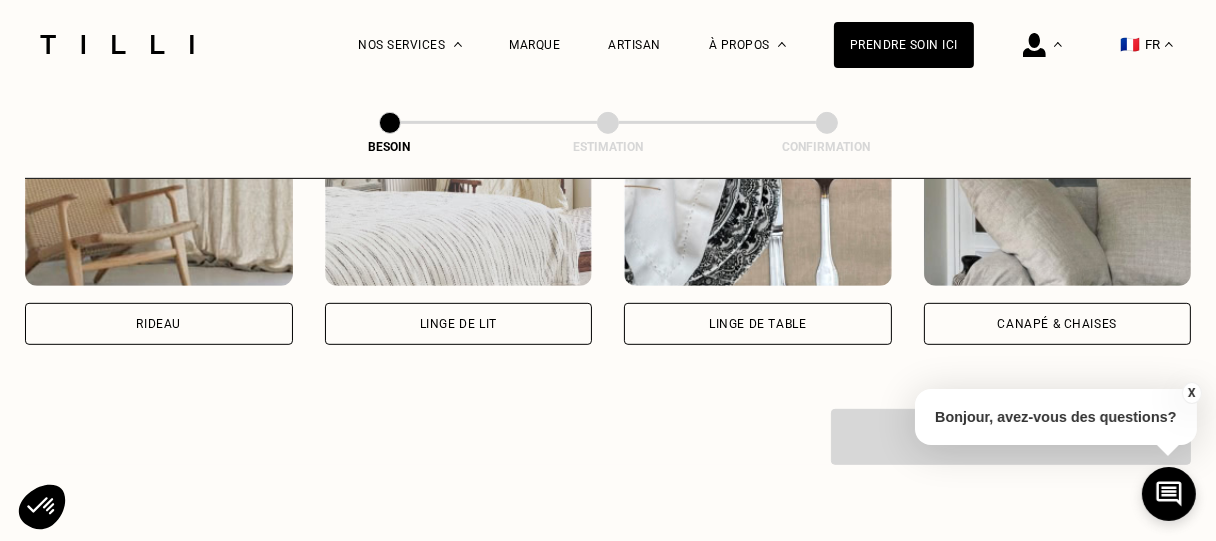 scroll, scrollTop: 1053, scrollLeft: 0, axis: vertical 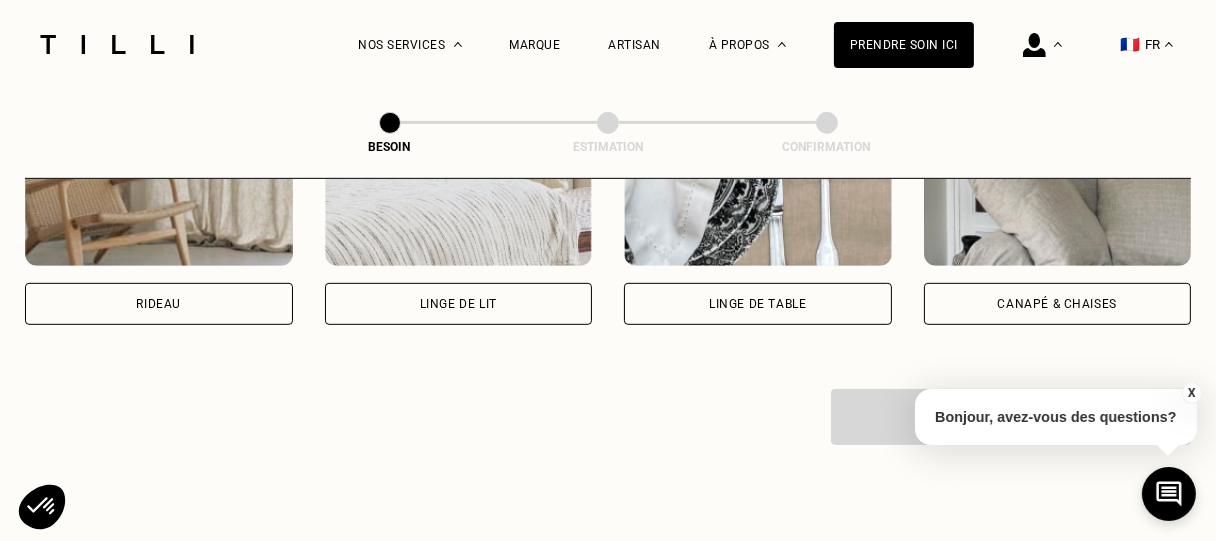click on "Linge de lit" at bounding box center [459, 304] 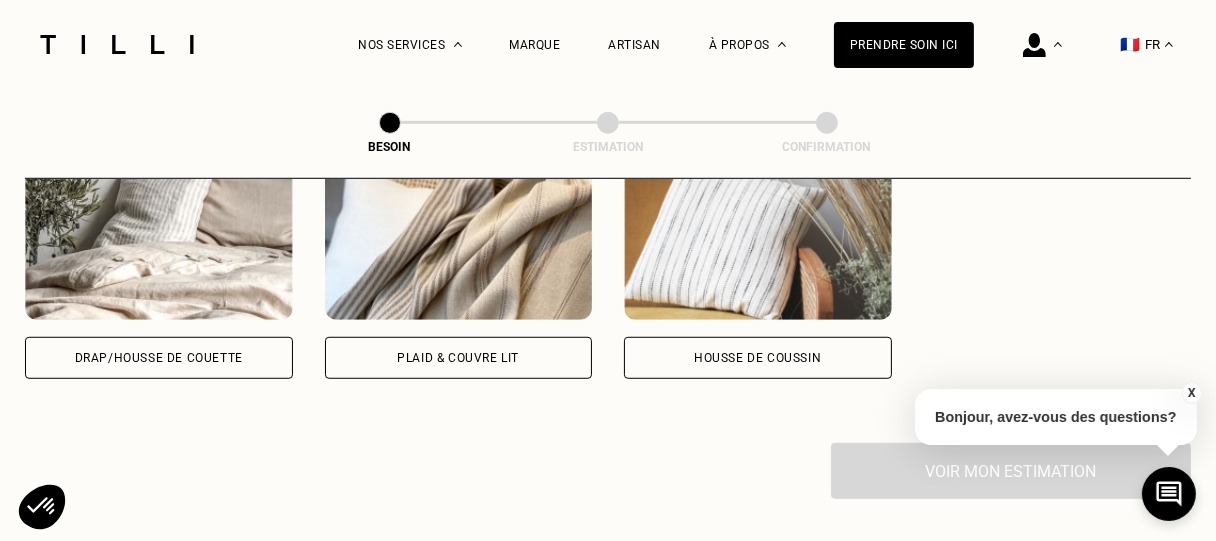 scroll, scrollTop: 1499, scrollLeft: 0, axis: vertical 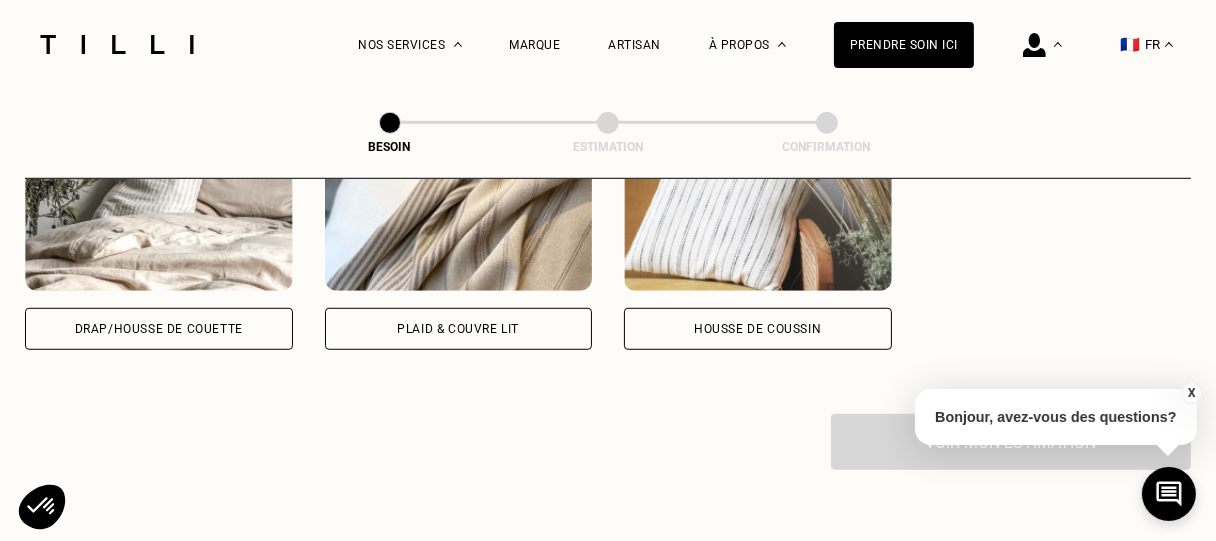 click on "Plaid & couvre lit" at bounding box center [458, 329] 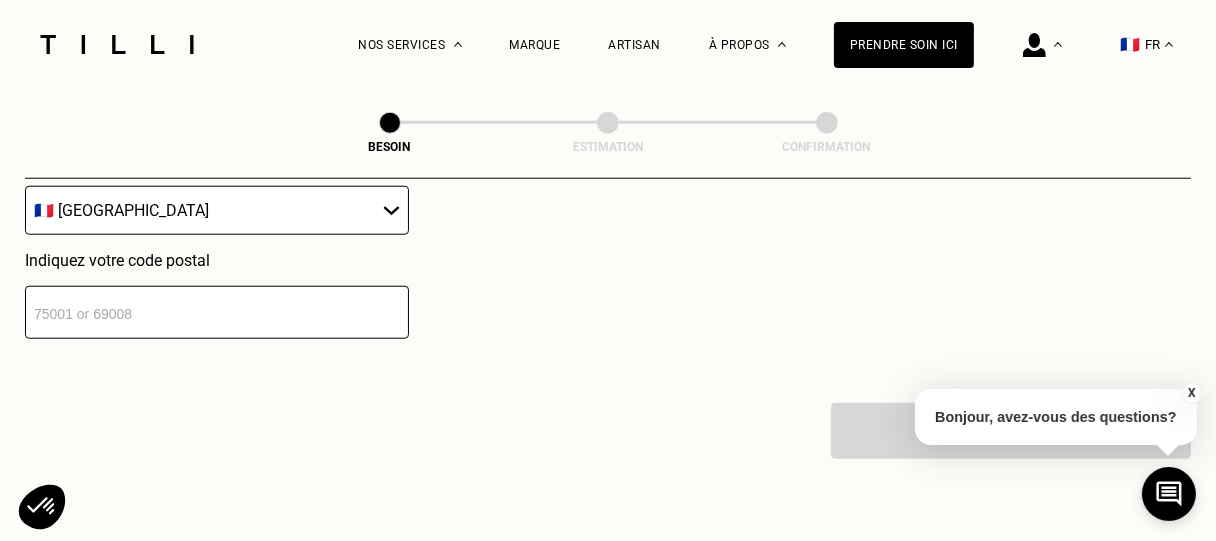 scroll, scrollTop: 1970, scrollLeft: 0, axis: vertical 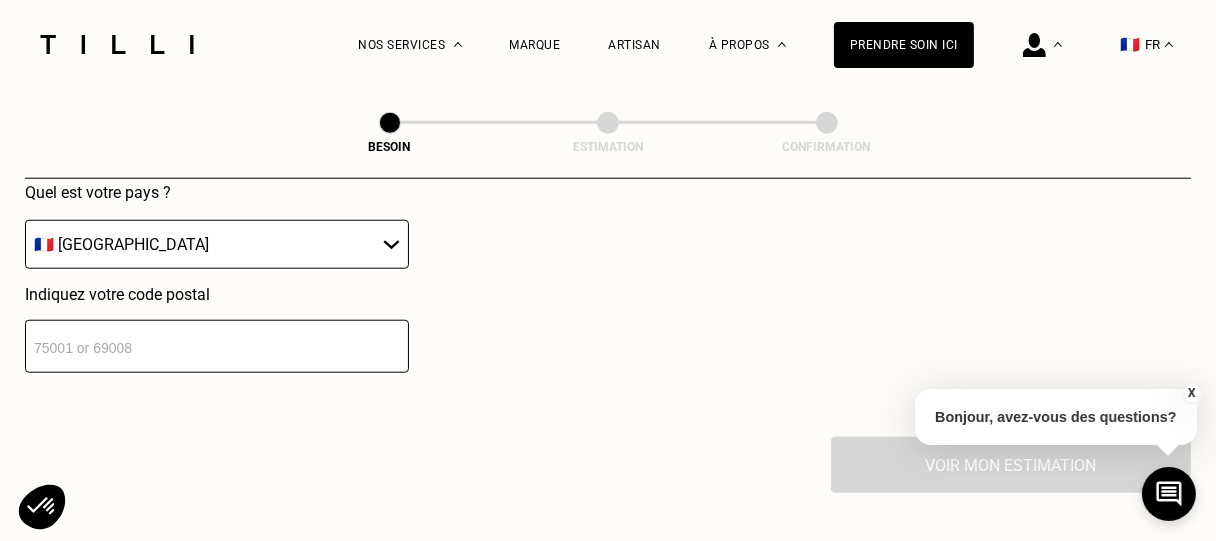 click at bounding box center (217, 346) 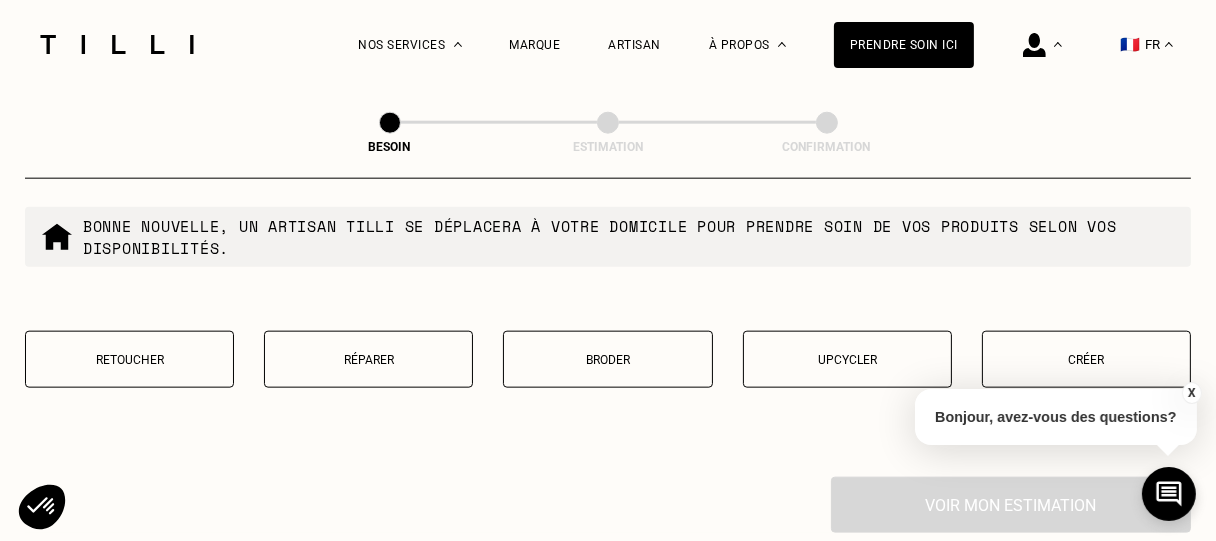 scroll, scrollTop: 2468, scrollLeft: 0, axis: vertical 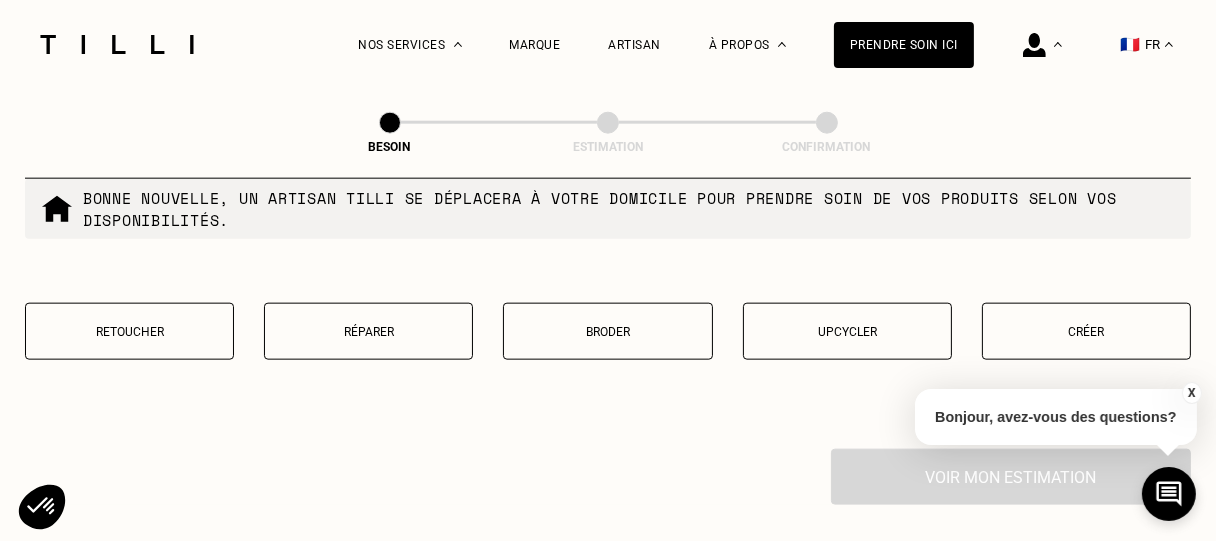 click on "Retoucher" at bounding box center [129, 332] 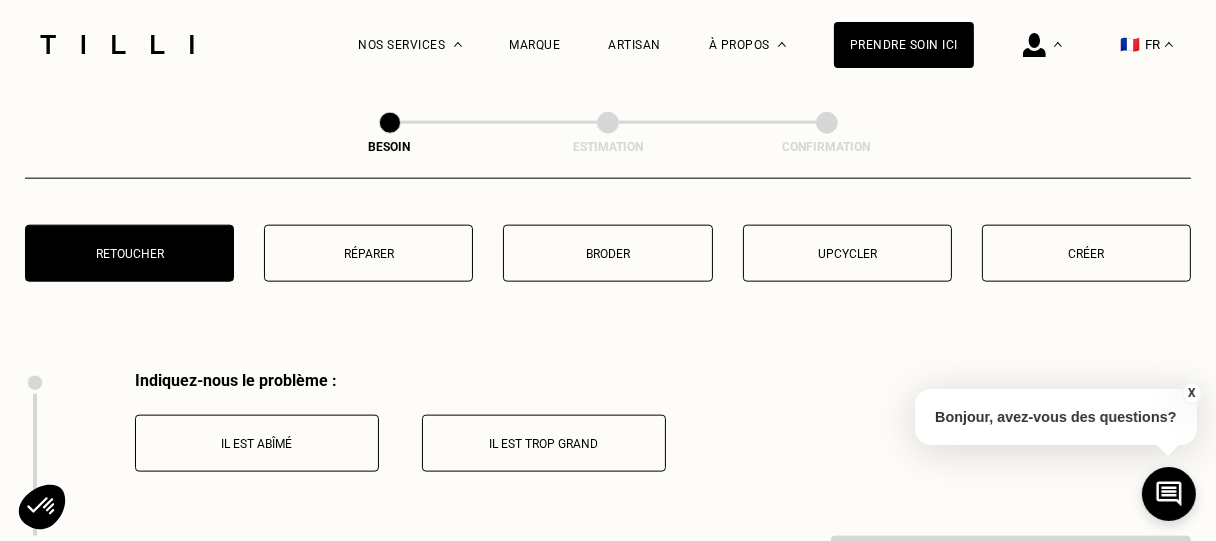scroll, scrollTop: 2683, scrollLeft: 0, axis: vertical 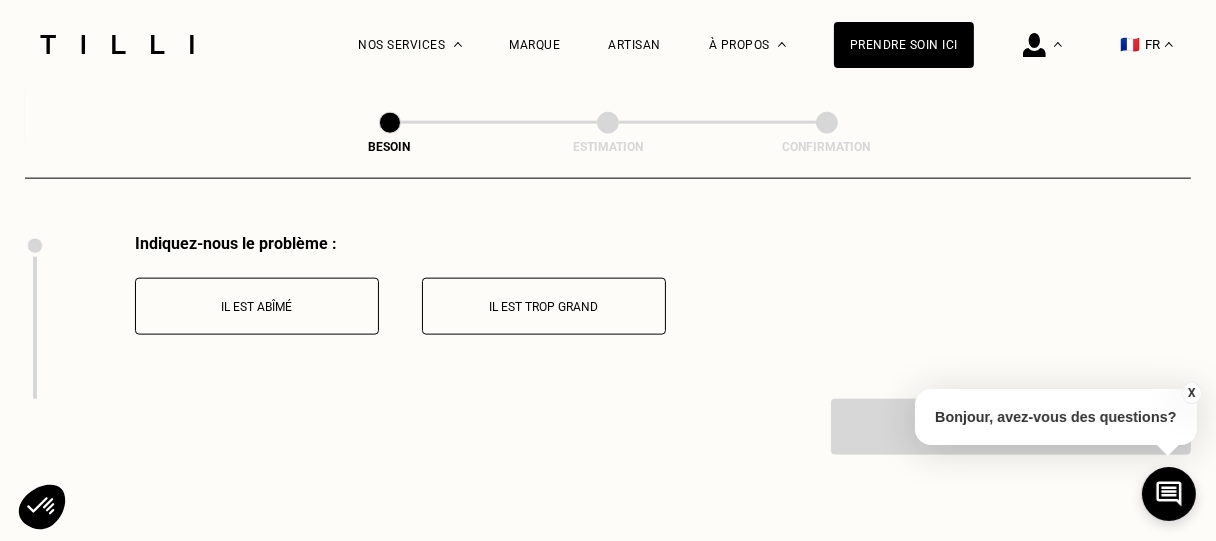 click on "Il est trop grand" at bounding box center (544, 307) 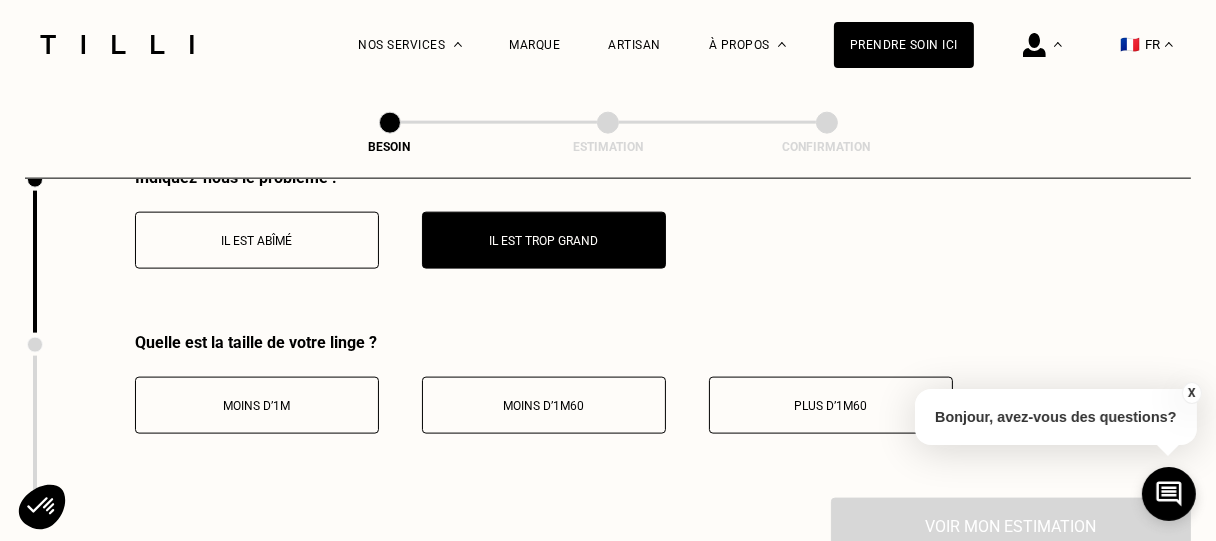 scroll, scrollTop: 2783, scrollLeft: 0, axis: vertical 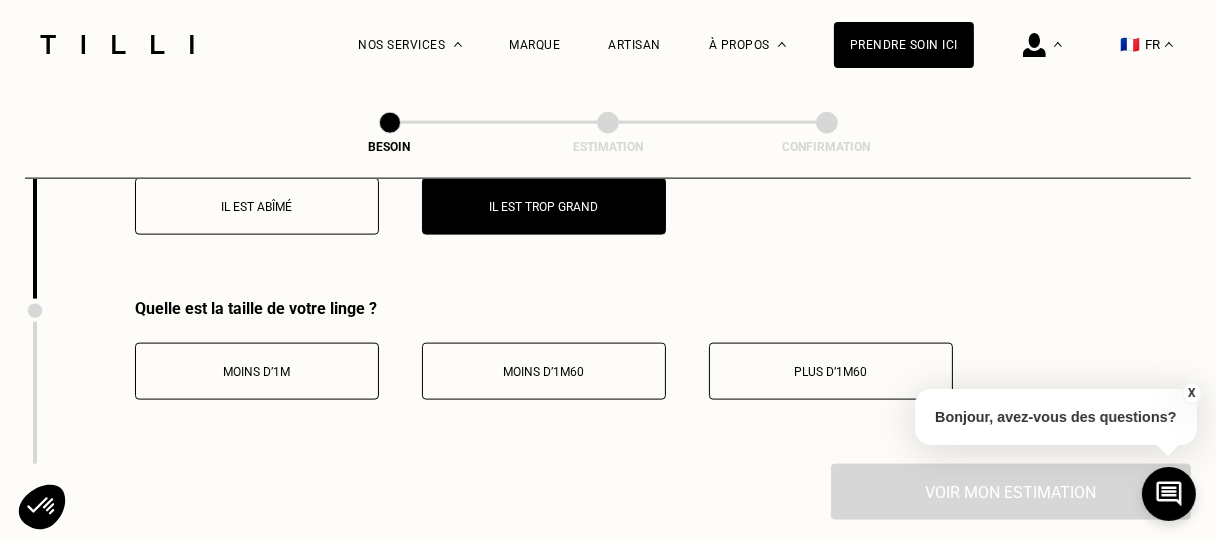 click on "Plus d’1m60" at bounding box center (831, 371) 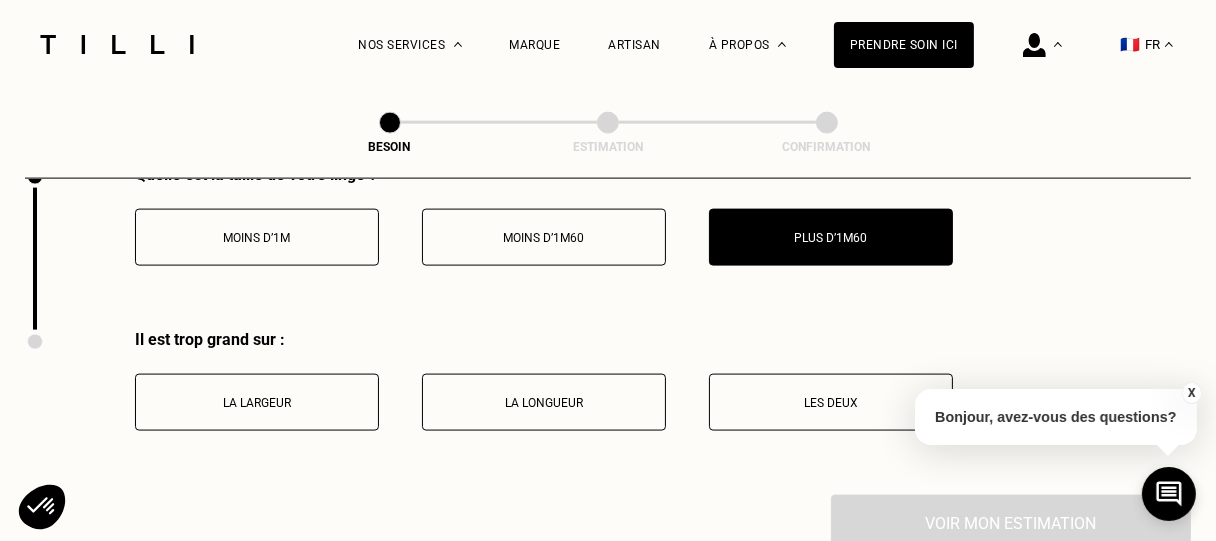 scroll, scrollTop: 2983, scrollLeft: 0, axis: vertical 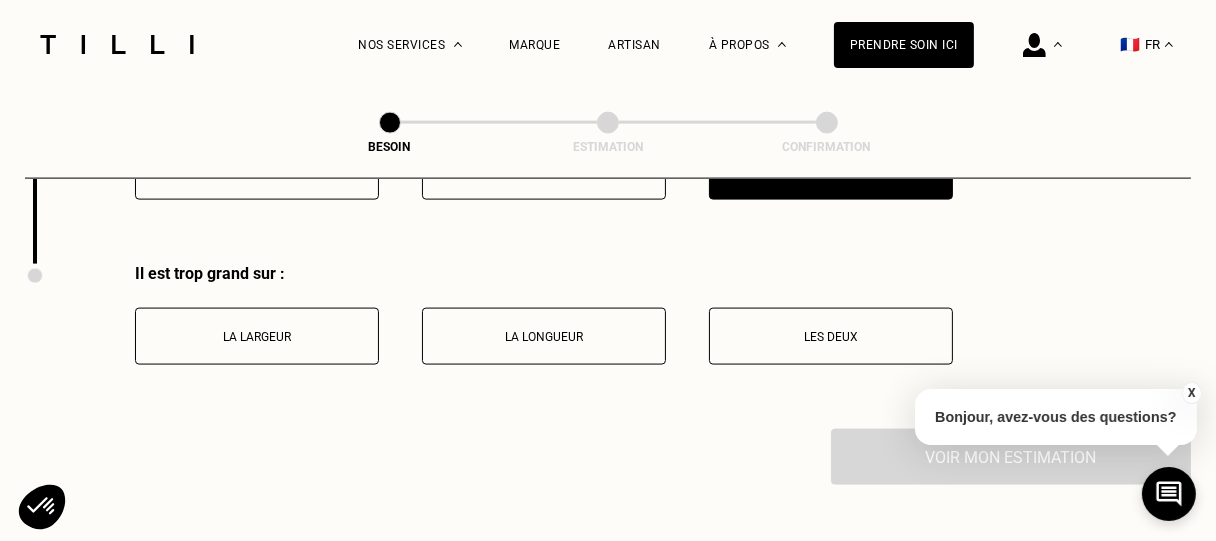 click on "Les deux" at bounding box center [831, 337] 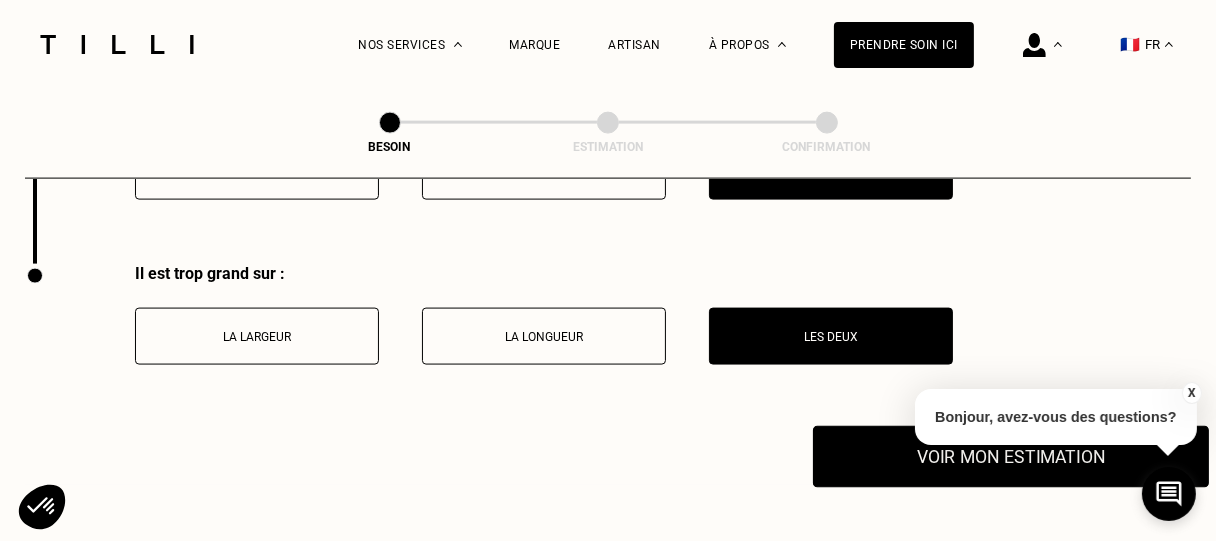 click on "Voir mon estimation" at bounding box center (1011, 457) 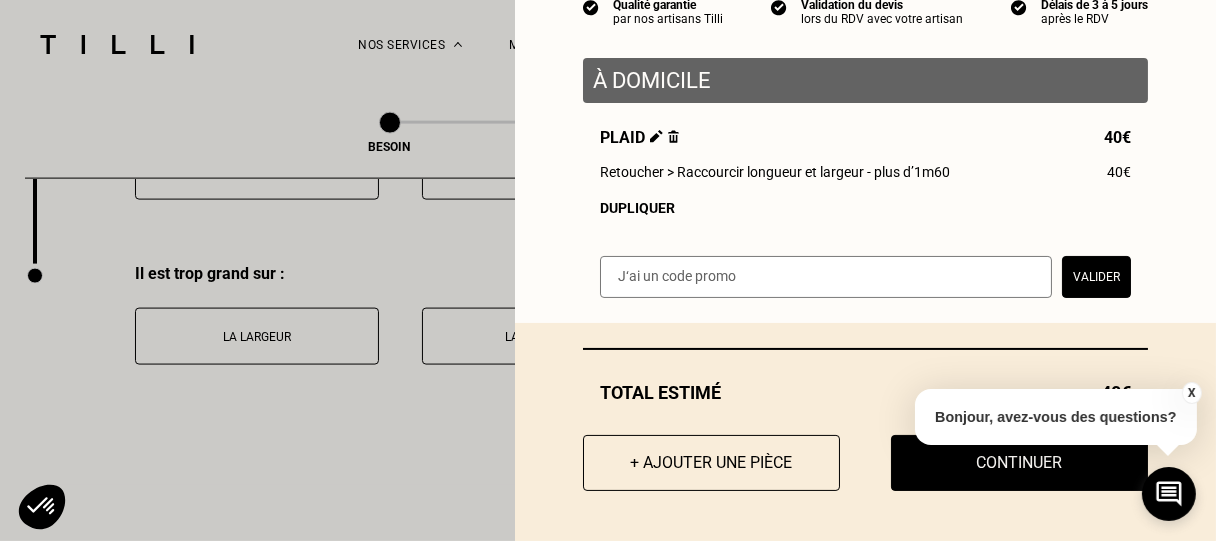 scroll, scrollTop: 216, scrollLeft: 0, axis: vertical 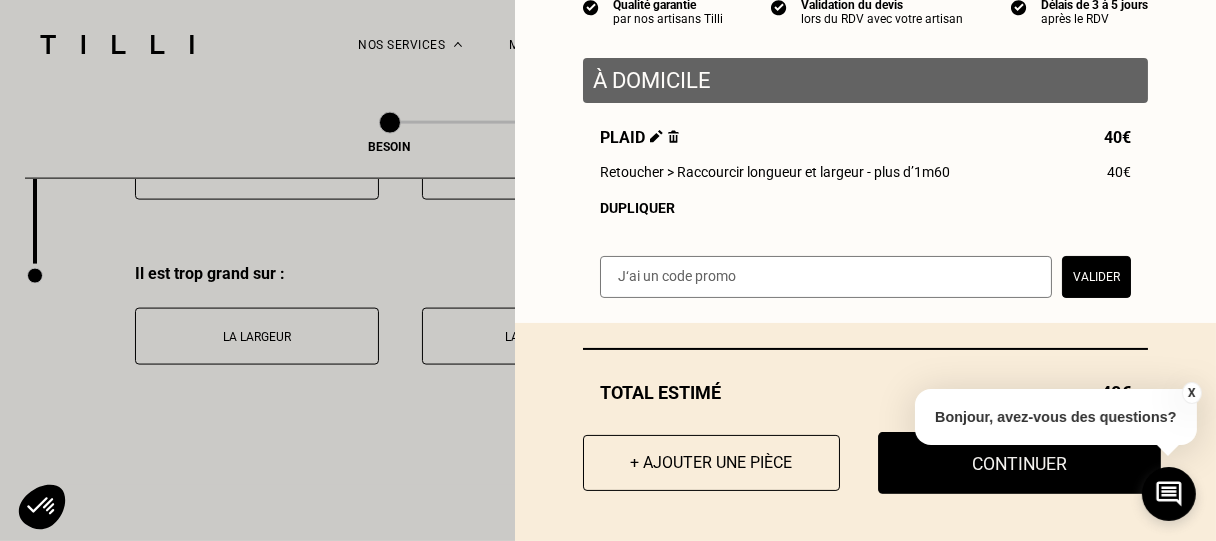 click on "Continuer" at bounding box center [1019, 463] 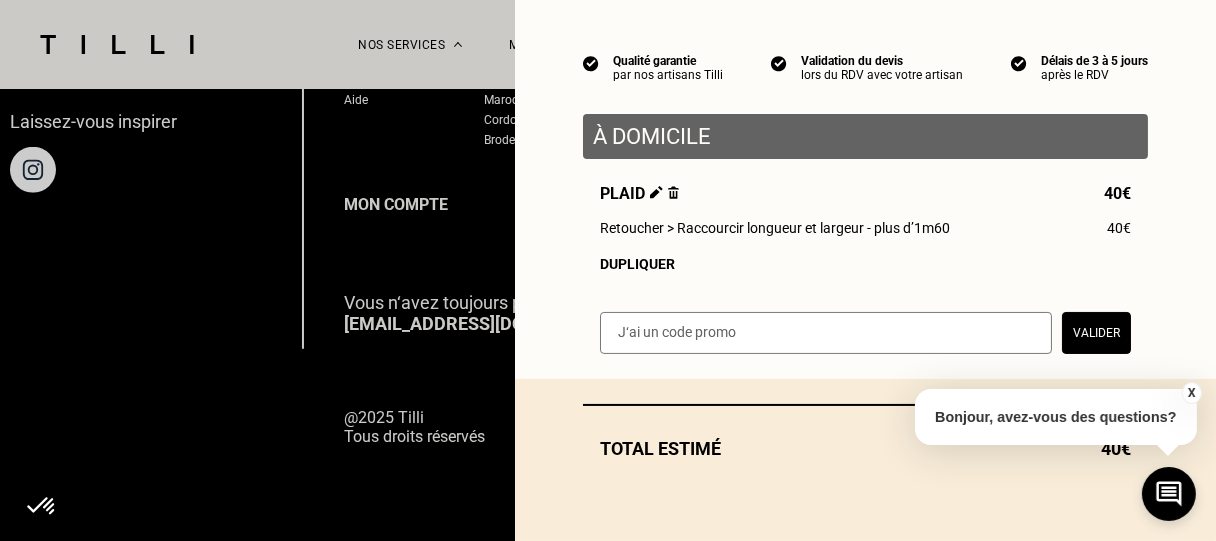 scroll, scrollTop: 1484, scrollLeft: 0, axis: vertical 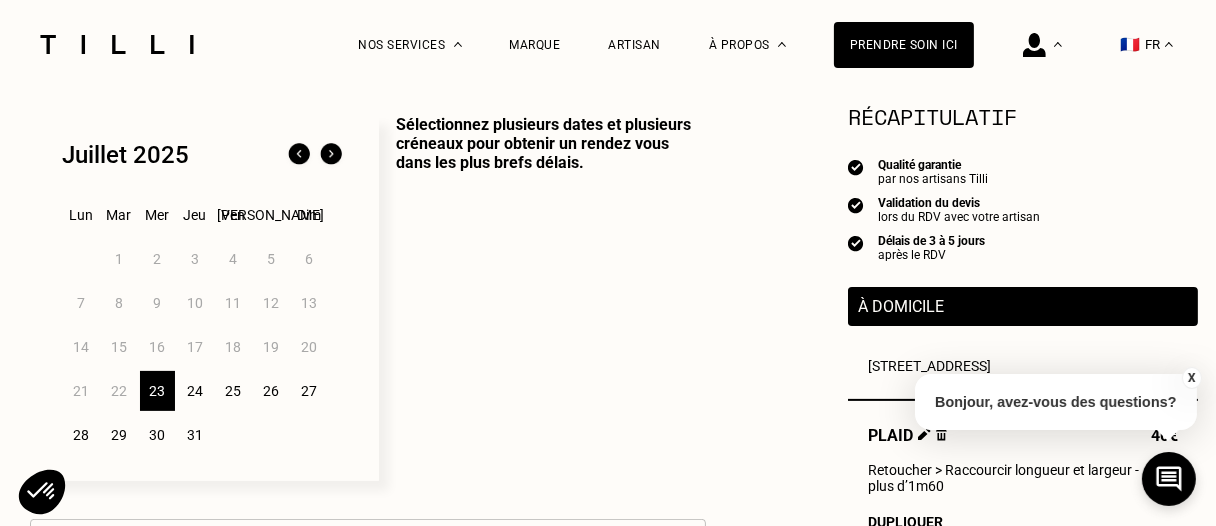 click on "25" at bounding box center [233, 391] 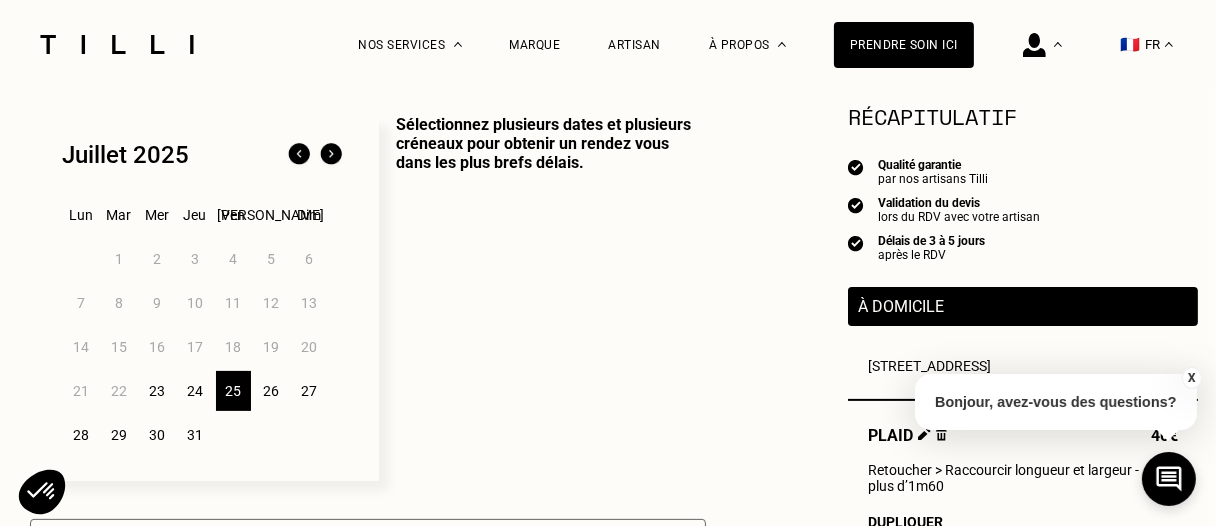 click on "26" at bounding box center (271, 391) 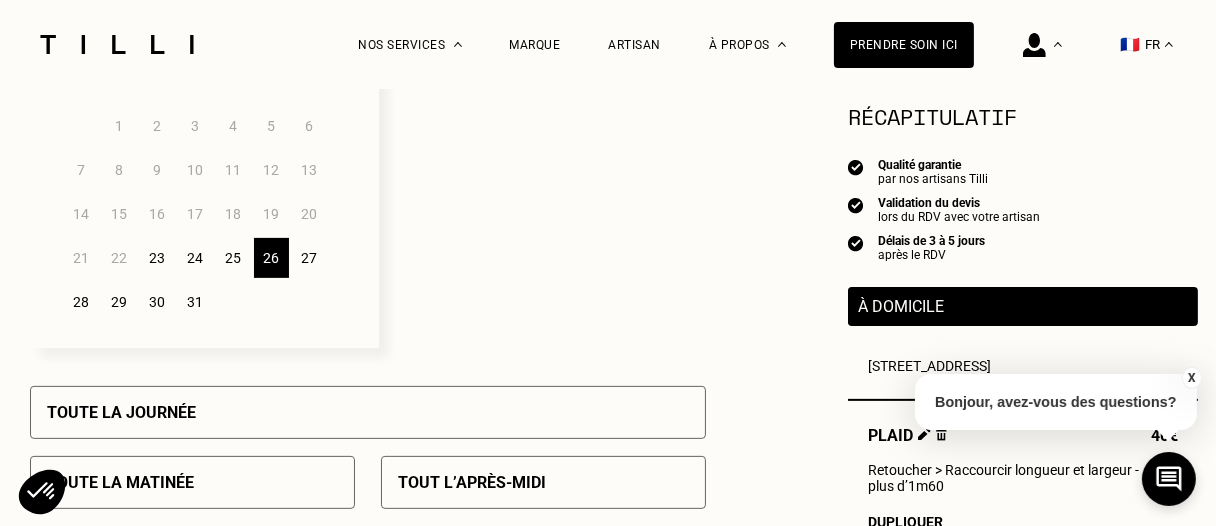 scroll, scrollTop: 600, scrollLeft: 0, axis: vertical 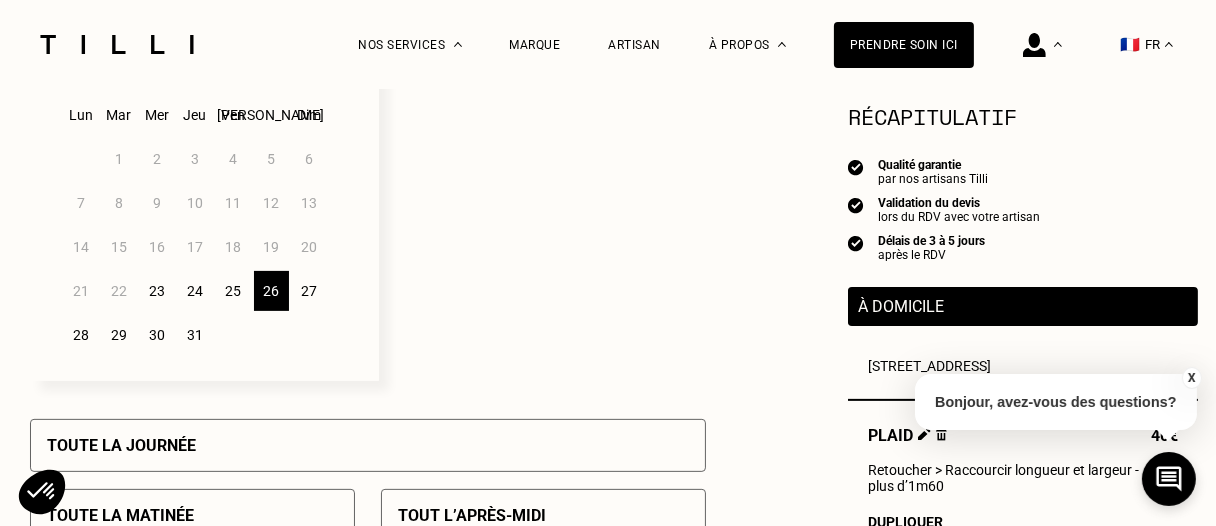 click on "25" at bounding box center [233, 291] 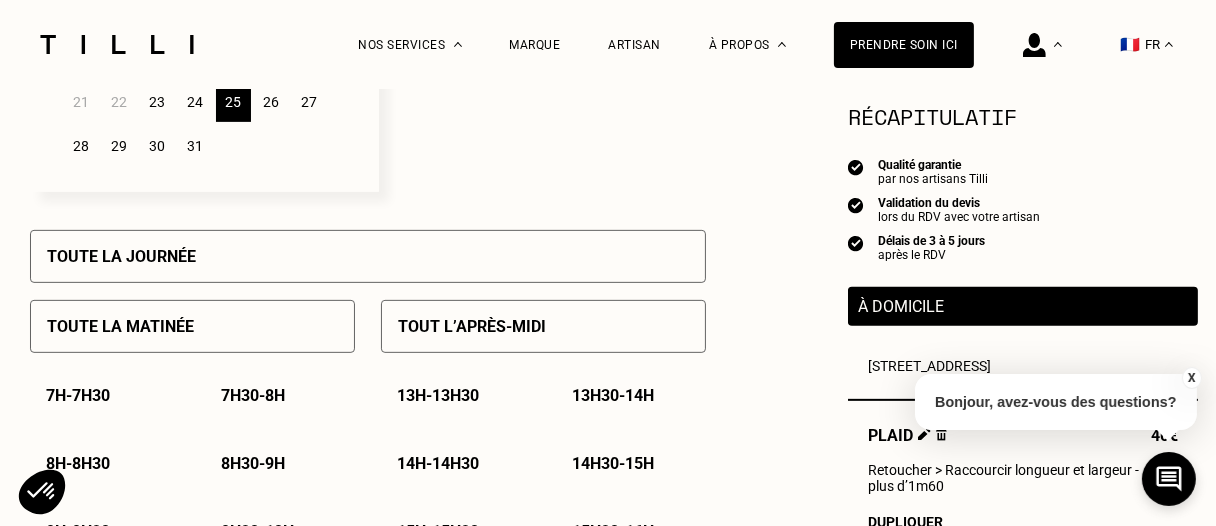 scroll, scrollTop: 800, scrollLeft: 0, axis: vertical 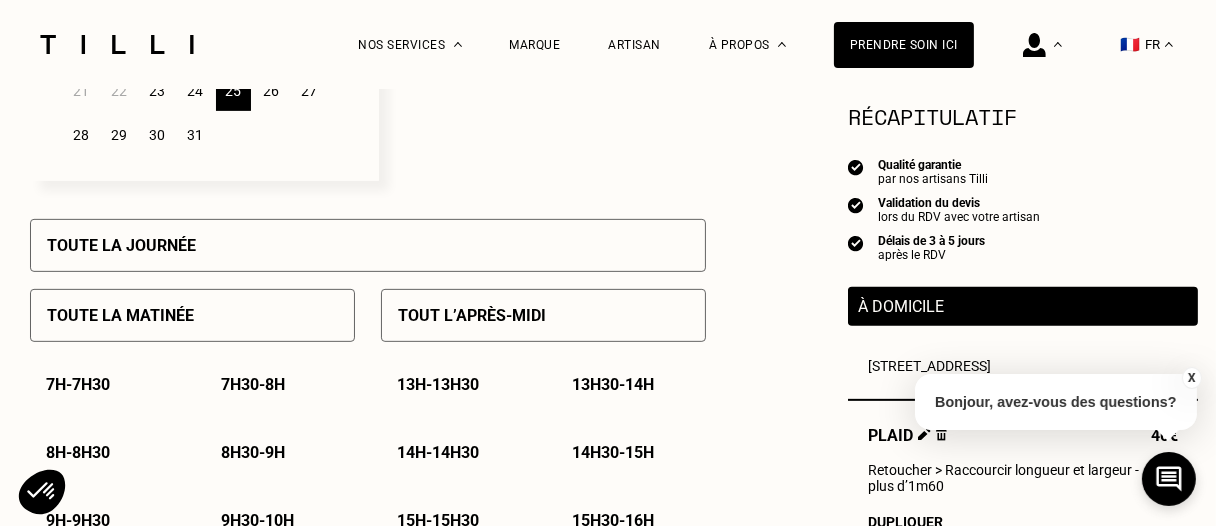 click on "Toute la matinée" at bounding box center [192, 315] 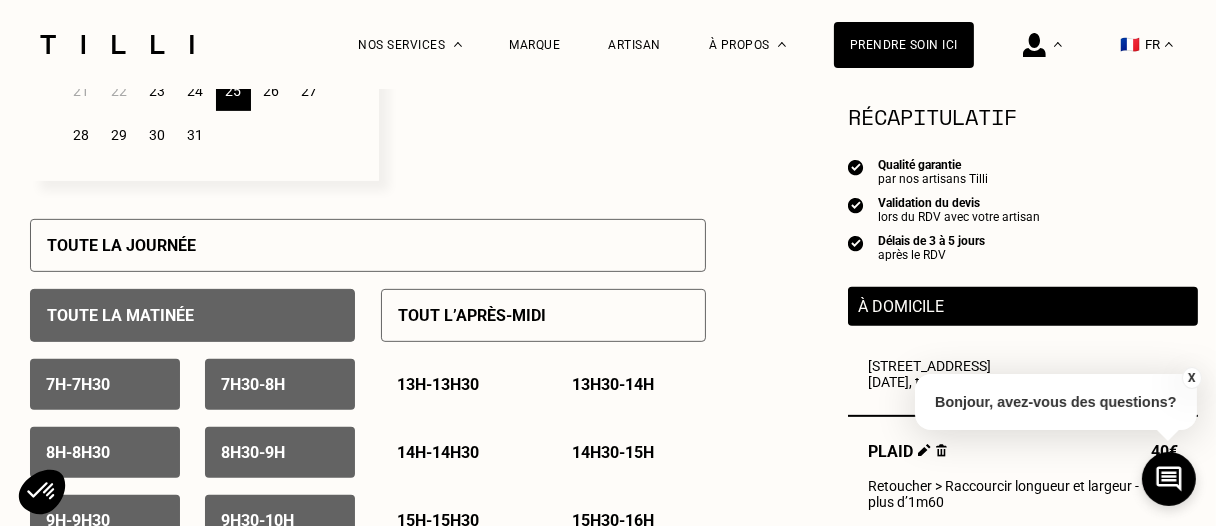 click on "13h  -  13h30" at bounding box center (456, 384) 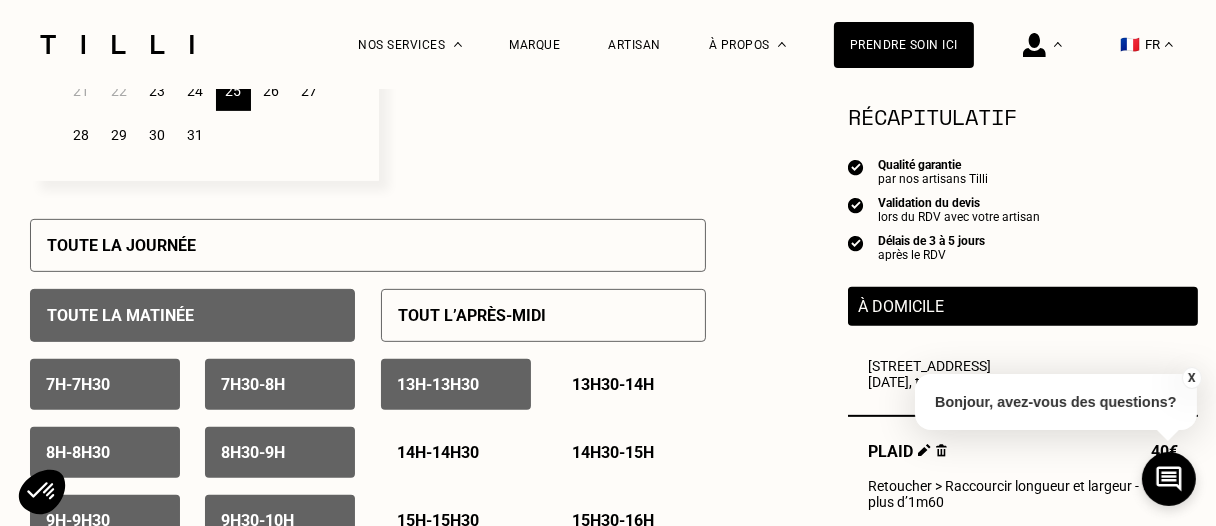 click on "13h30  -  14h" at bounding box center [613, 384] 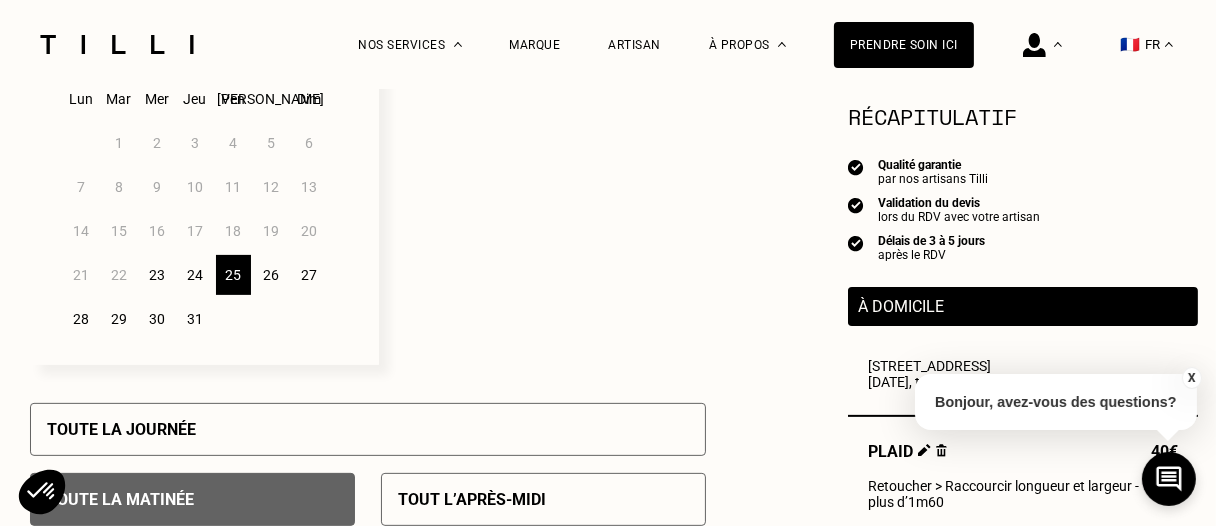 scroll, scrollTop: 500, scrollLeft: 0, axis: vertical 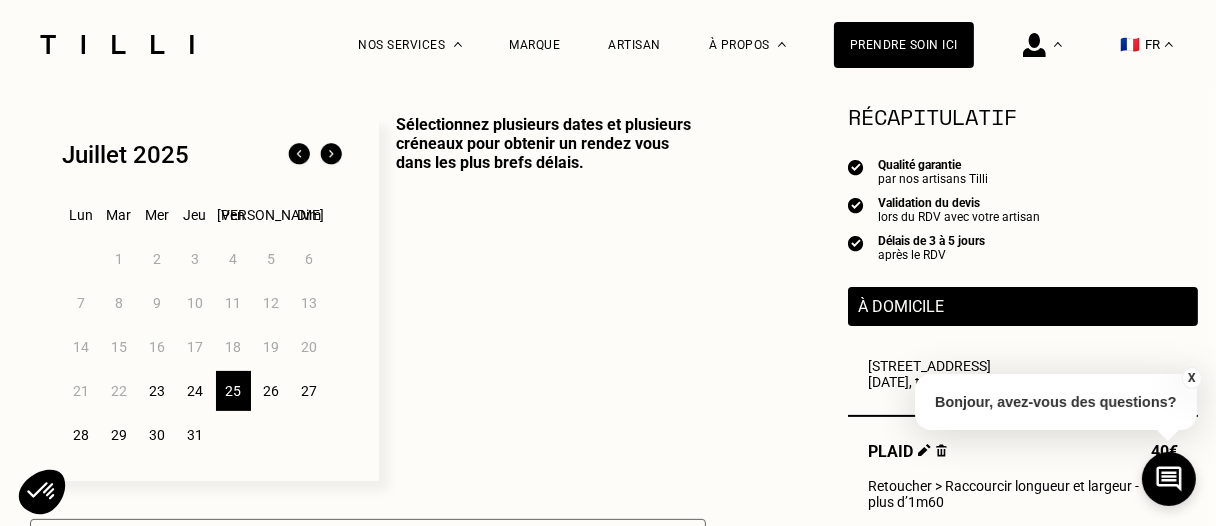 click on "26" at bounding box center (271, 391) 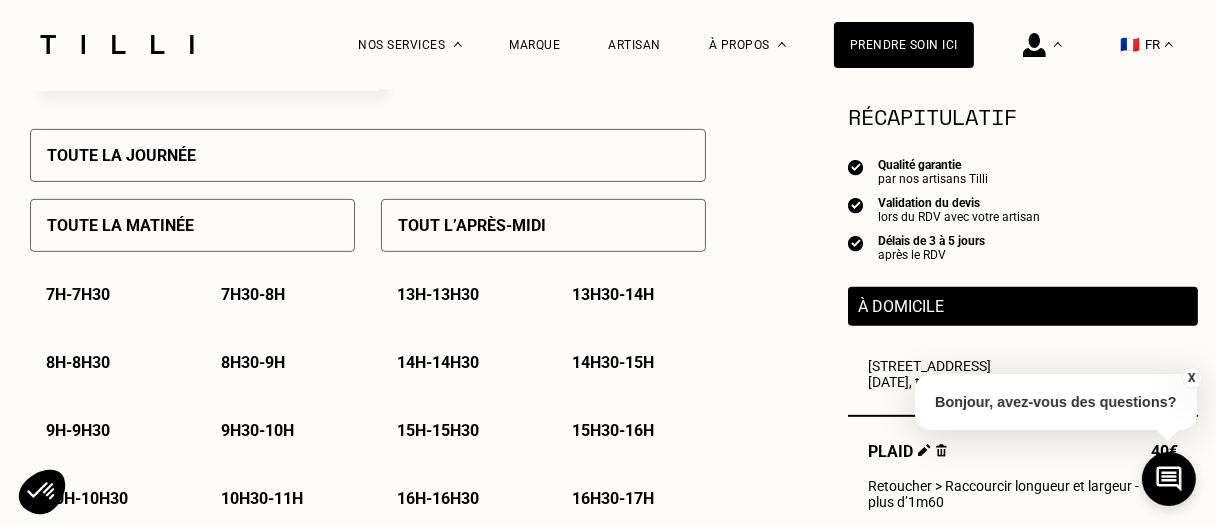 scroll, scrollTop: 900, scrollLeft: 0, axis: vertical 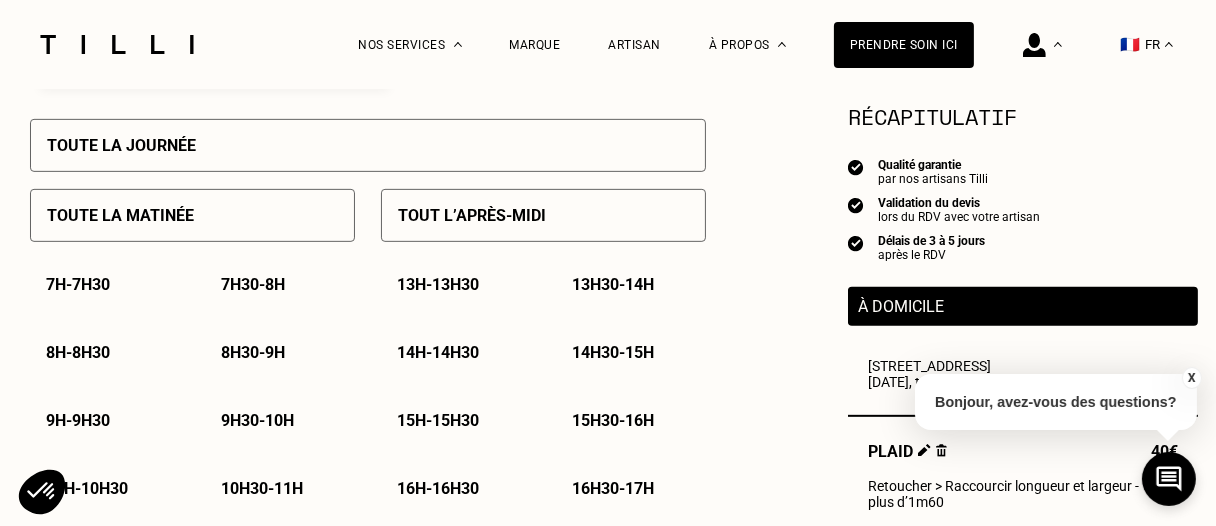 click on "Toute la matinée" at bounding box center [120, 215] 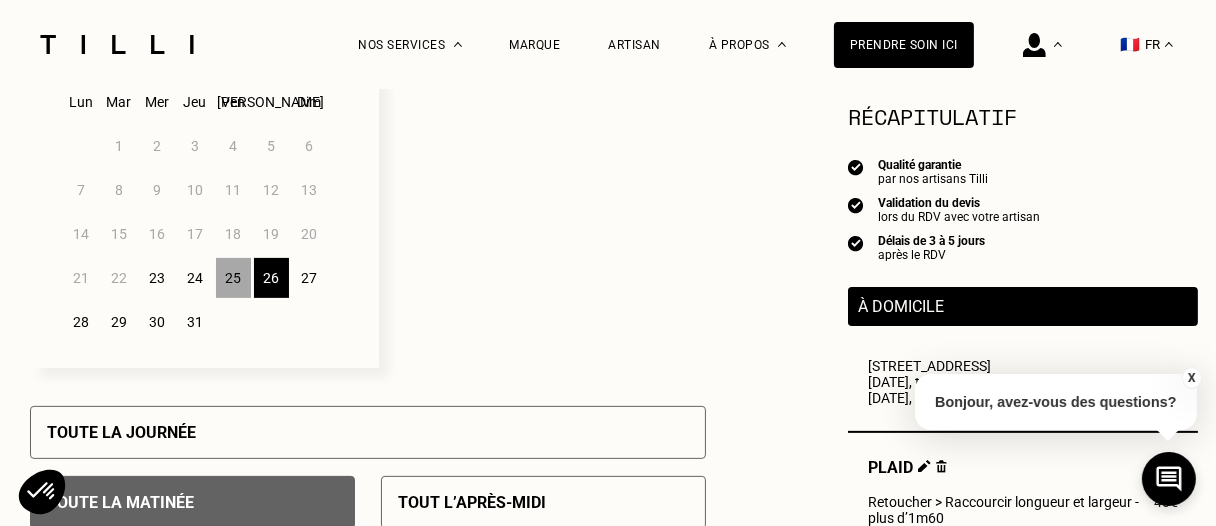 scroll, scrollTop: 600, scrollLeft: 0, axis: vertical 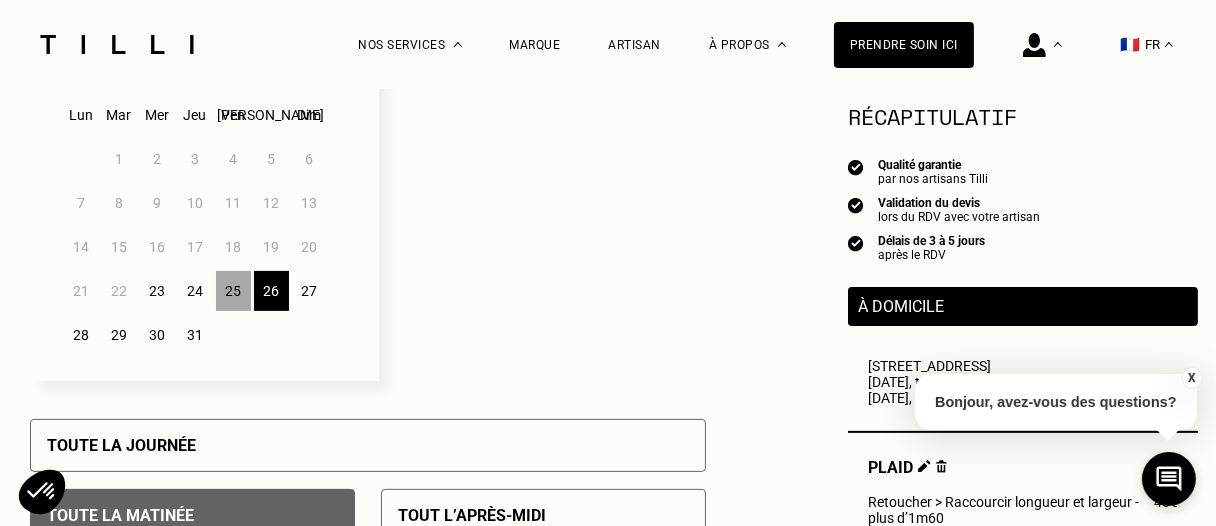 click on "28" at bounding box center (81, 335) 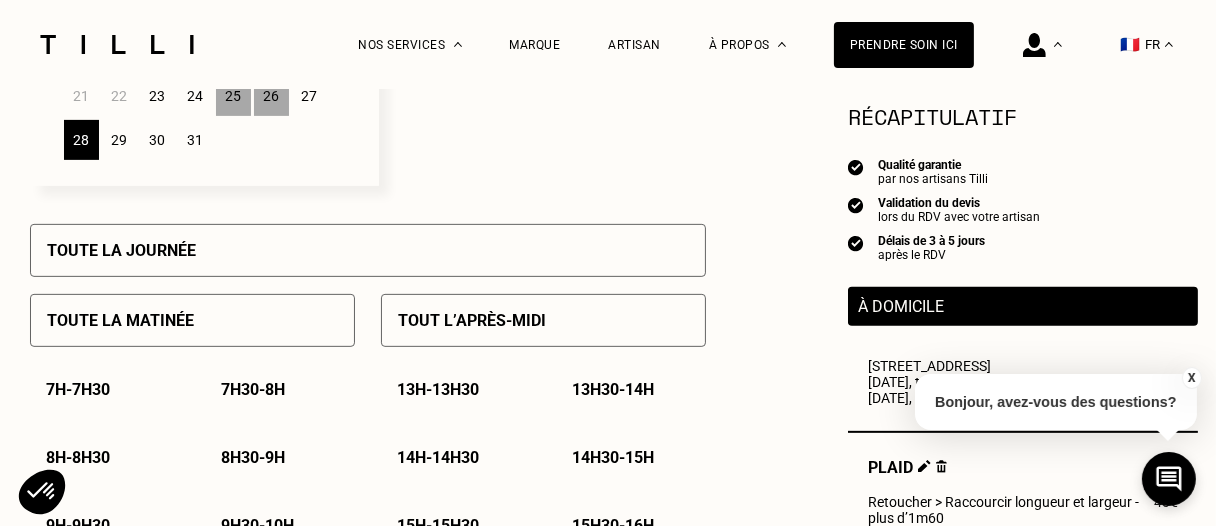 scroll, scrollTop: 800, scrollLeft: 0, axis: vertical 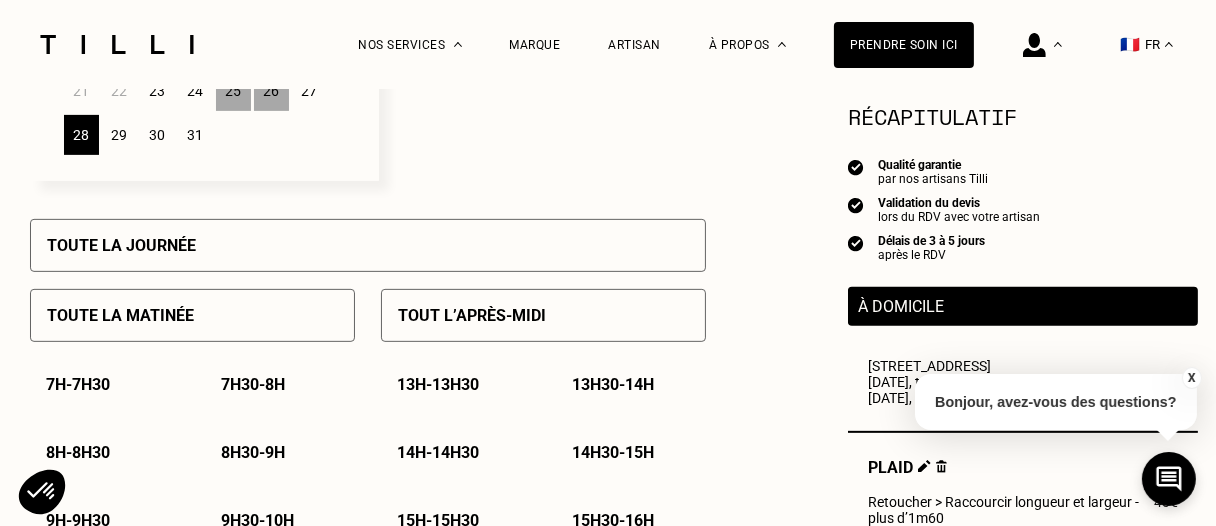 click on "Toute la matinée" at bounding box center (192, 315) 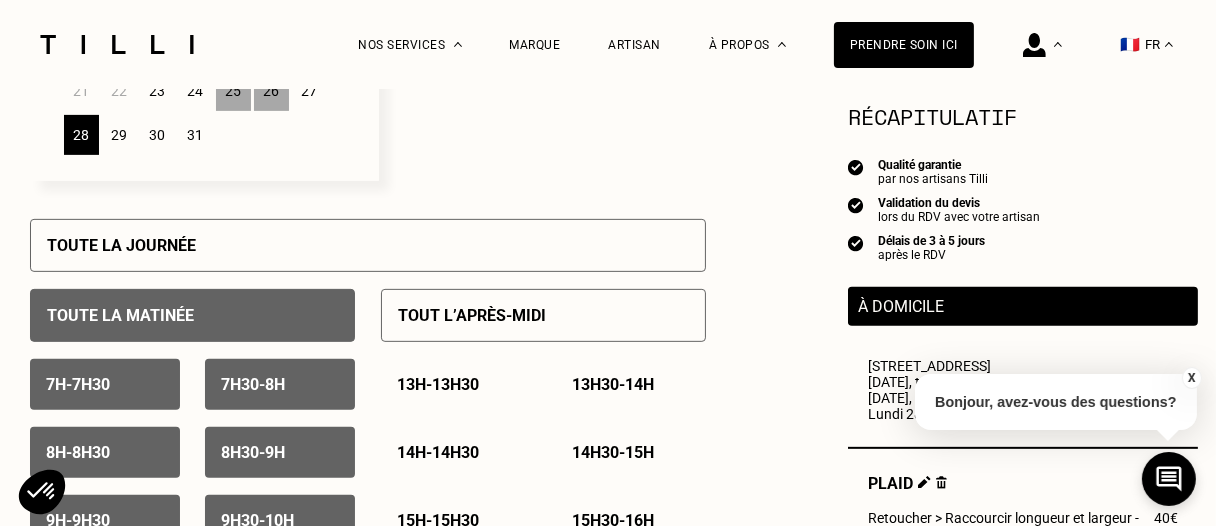 click on "13h  -  13h30" at bounding box center (438, 384) 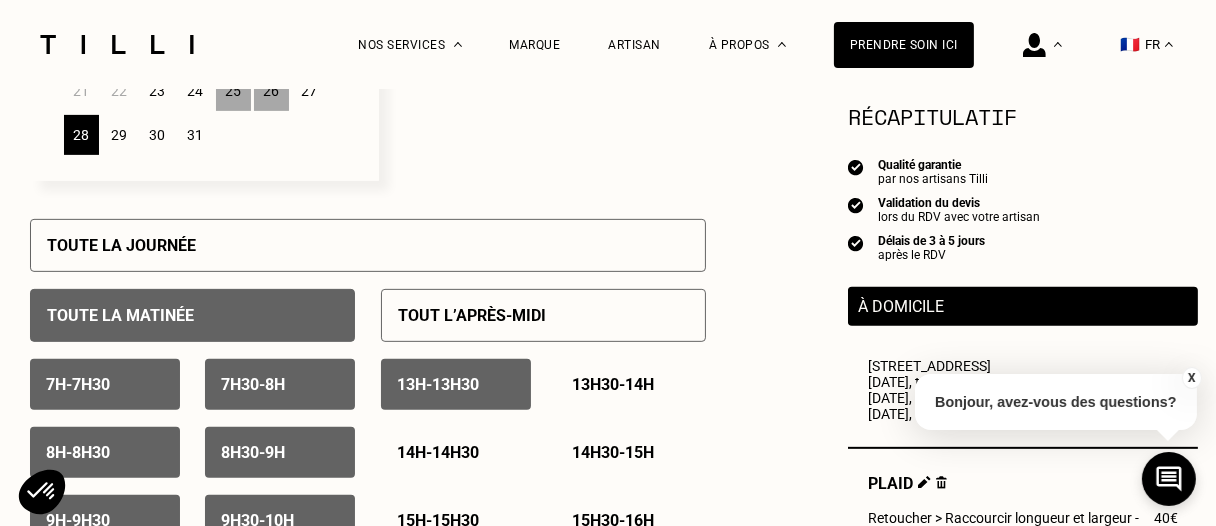 click on "13h30  -  14h" at bounding box center (613, 384) 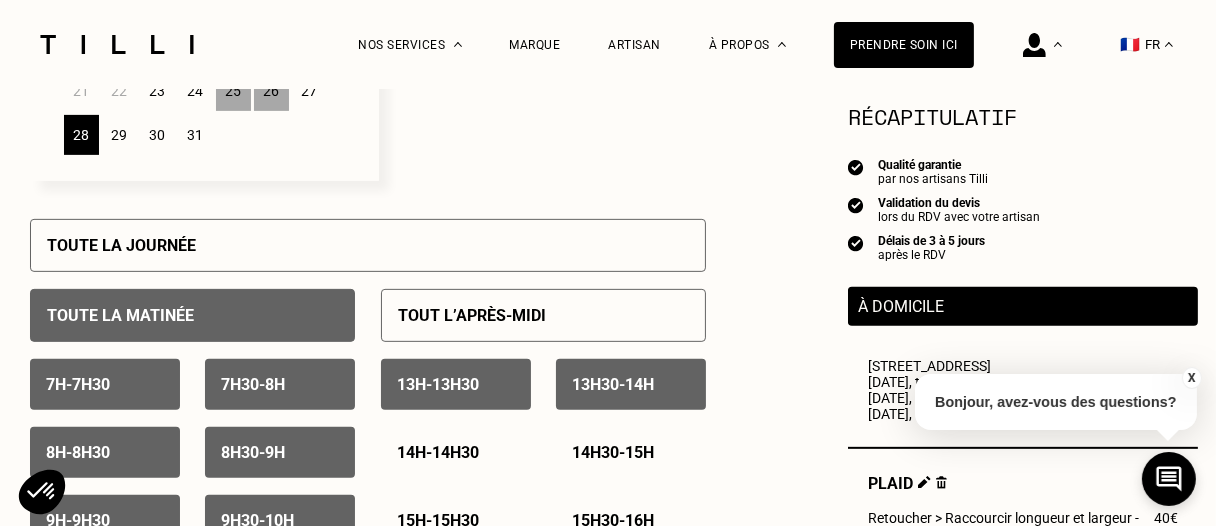 click on "29" at bounding box center [119, 135] 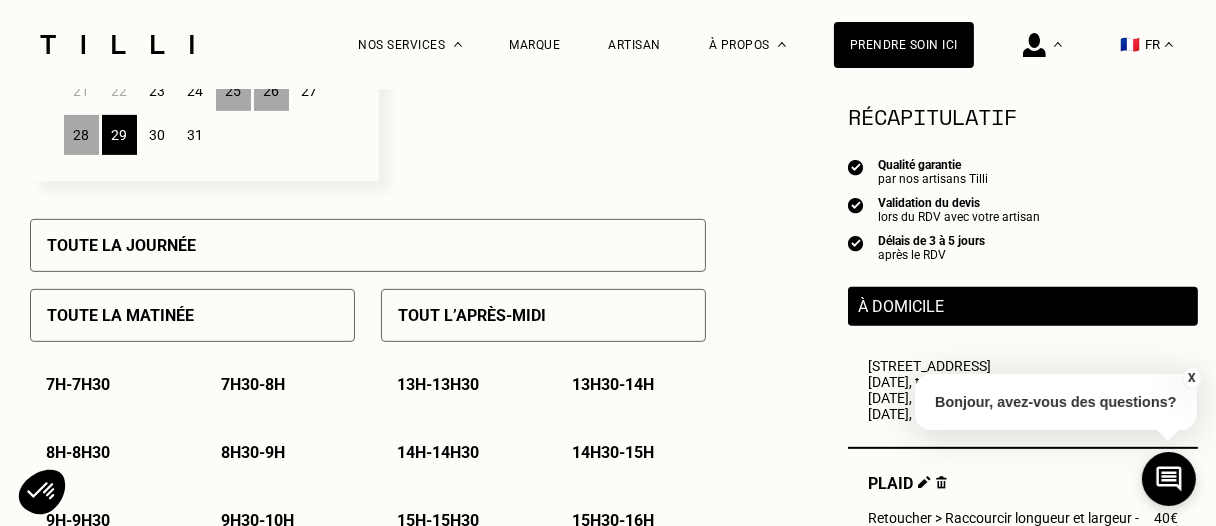 click on "Toute la matinée" at bounding box center (120, 315) 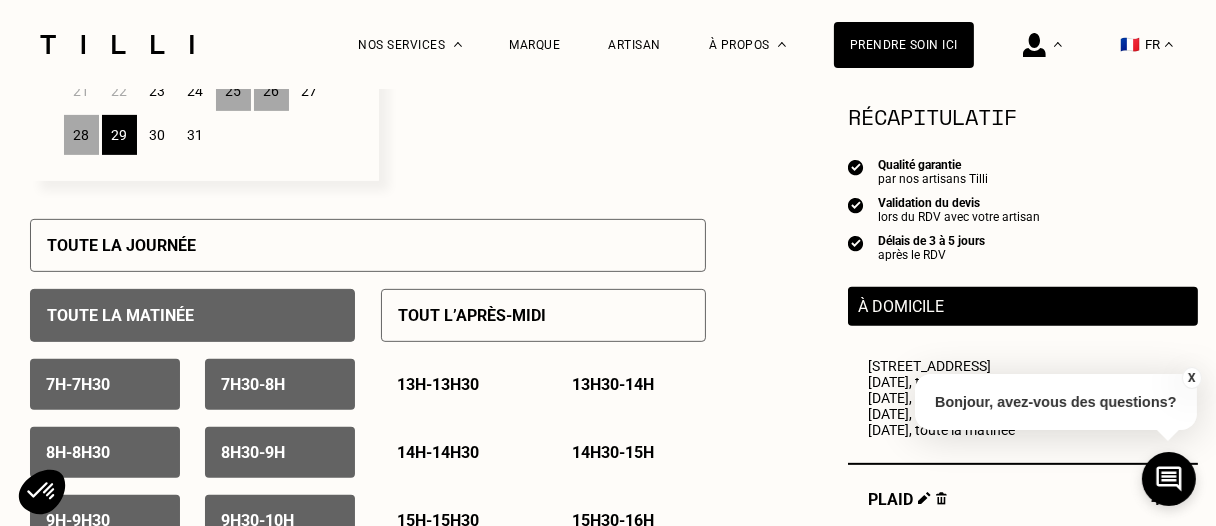 click on "13h  -  13h30" at bounding box center [438, 384] 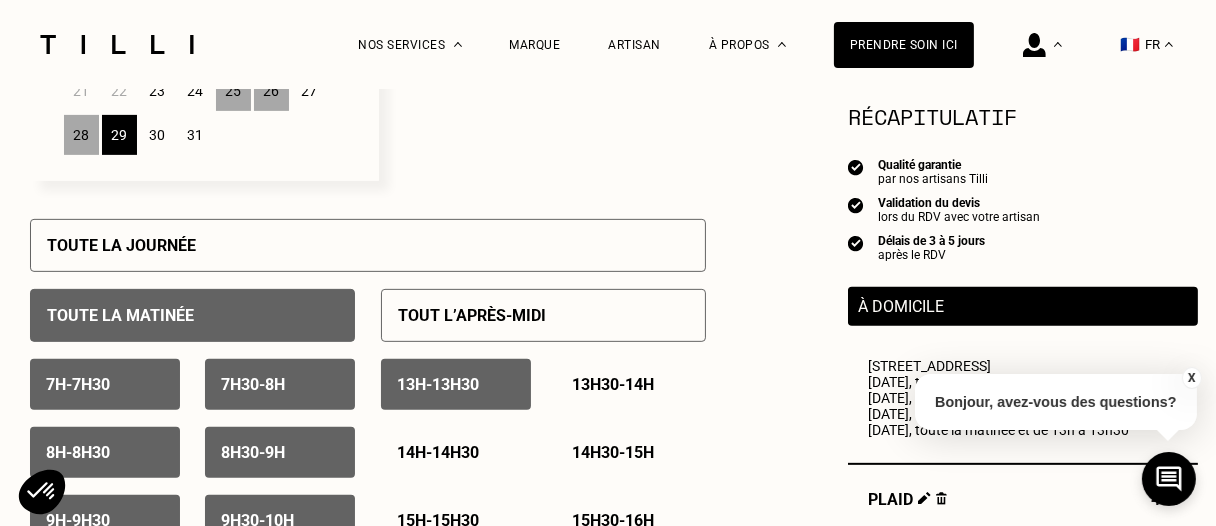 click on "13h30  -  14h" at bounding box center [613, 384] 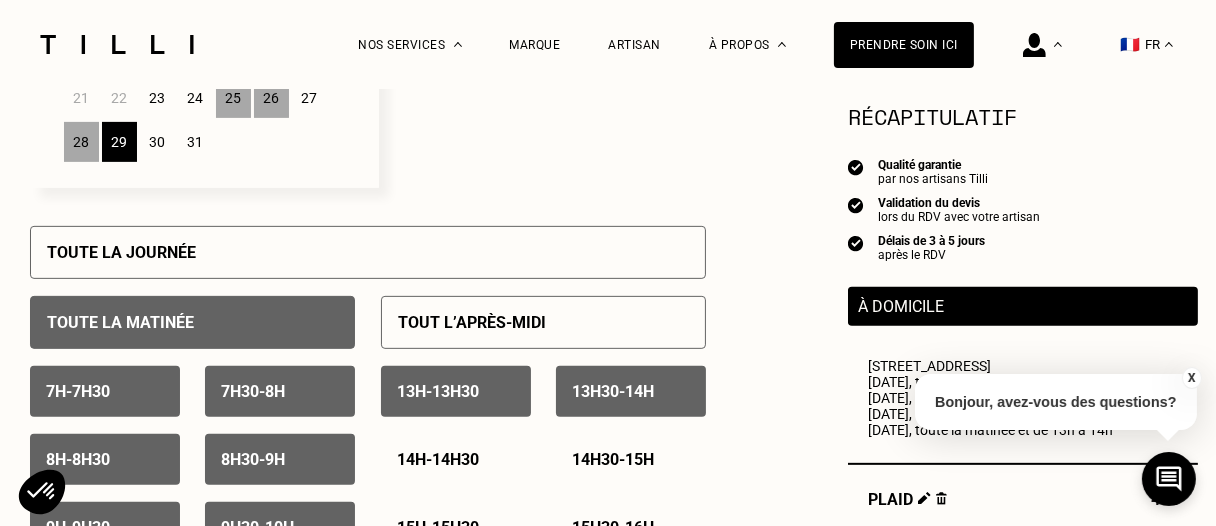 scroll, scrollTop: 600, scrollLeft: 0, axis: vertical 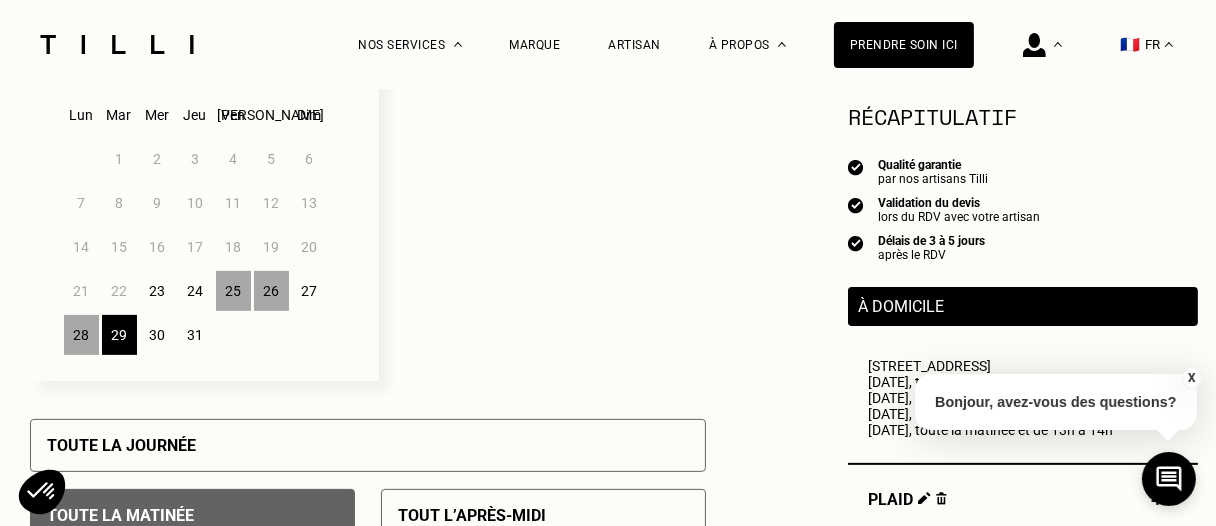click on "30" at bounding box center [157, 335] 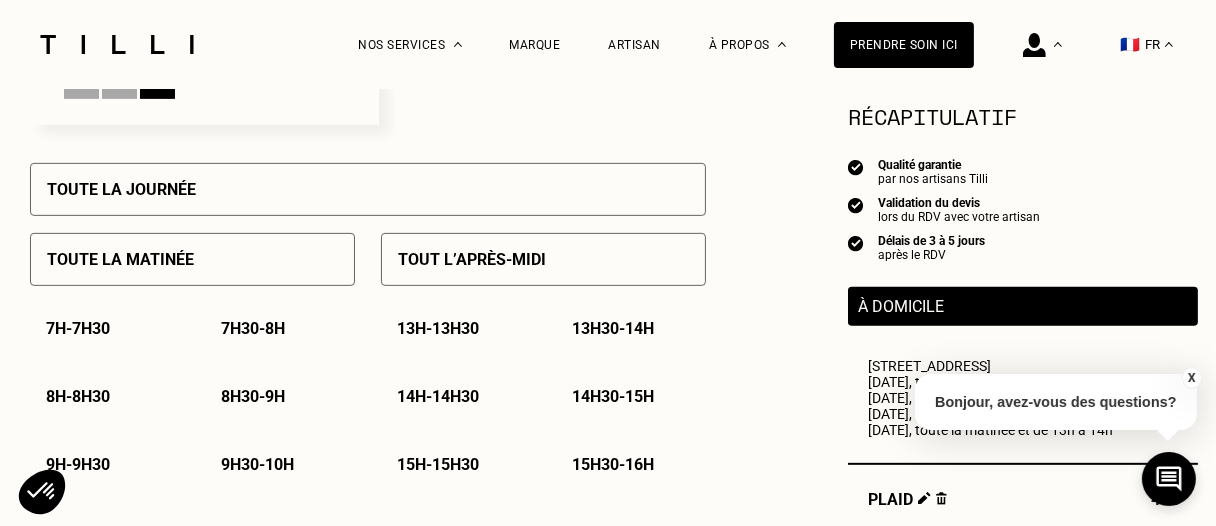 scroll, scrollTop: 900, scrollLeft: 0, axis: vertical 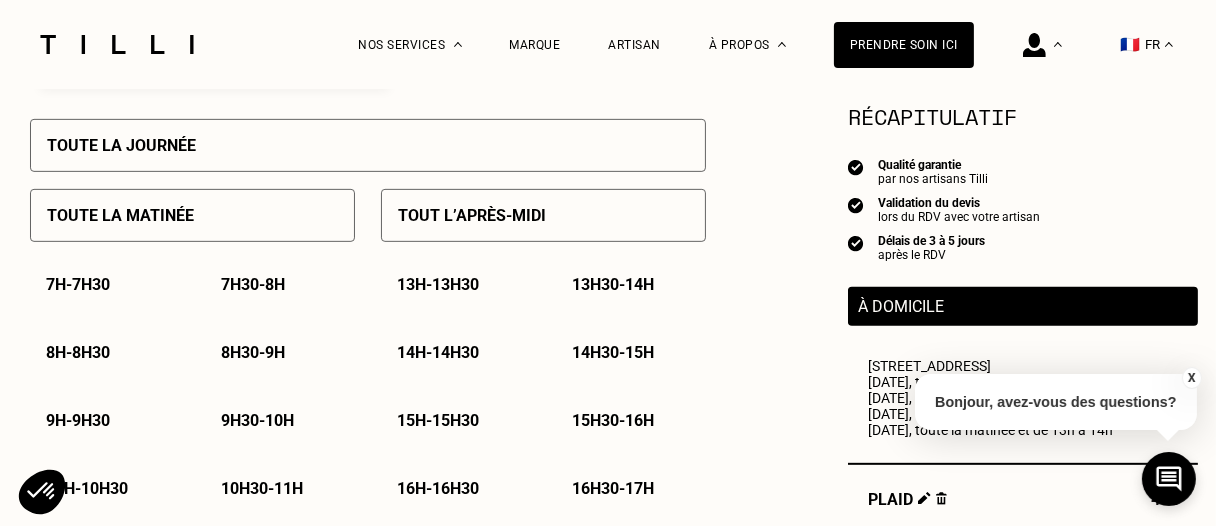 click on "Toute la matinée" at bounding box center (120, 215) 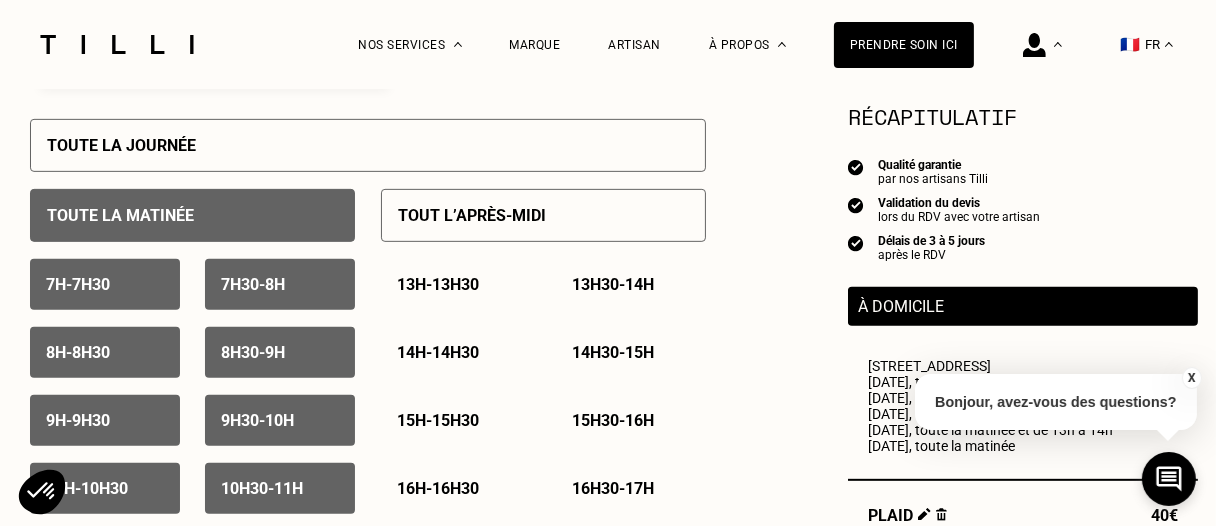 click on "13h  -  13h30" at bounding box center [438, 284] 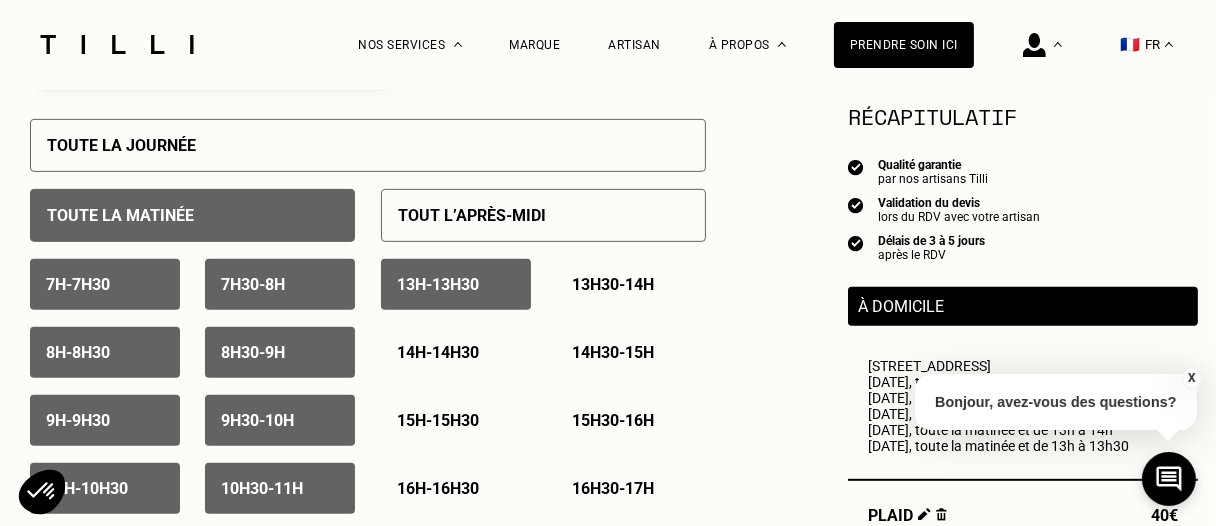 click on "13h30  -  14h" at bounding box center [613, 284] 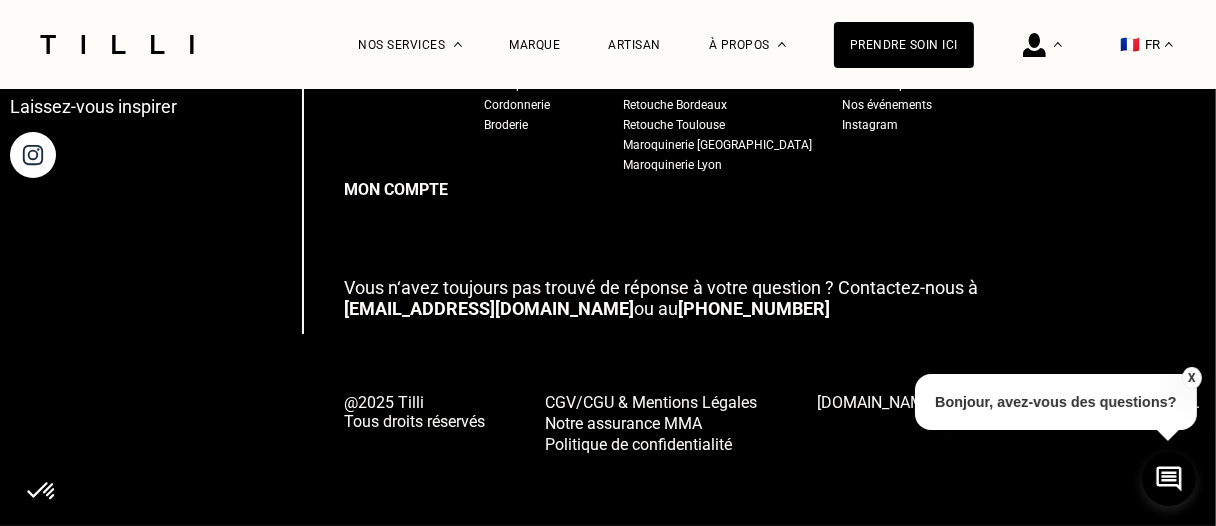 scroll, scrollTop: 3400, scrollLeft: 0, axis: vertical 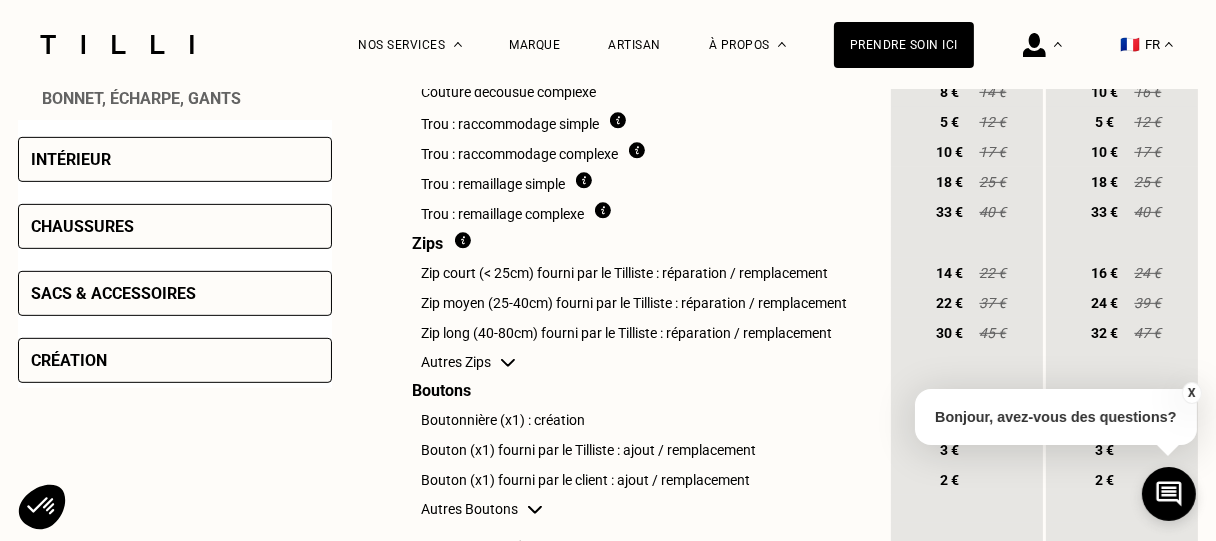 click on "Intérieur" at bounding box center (175, 159) 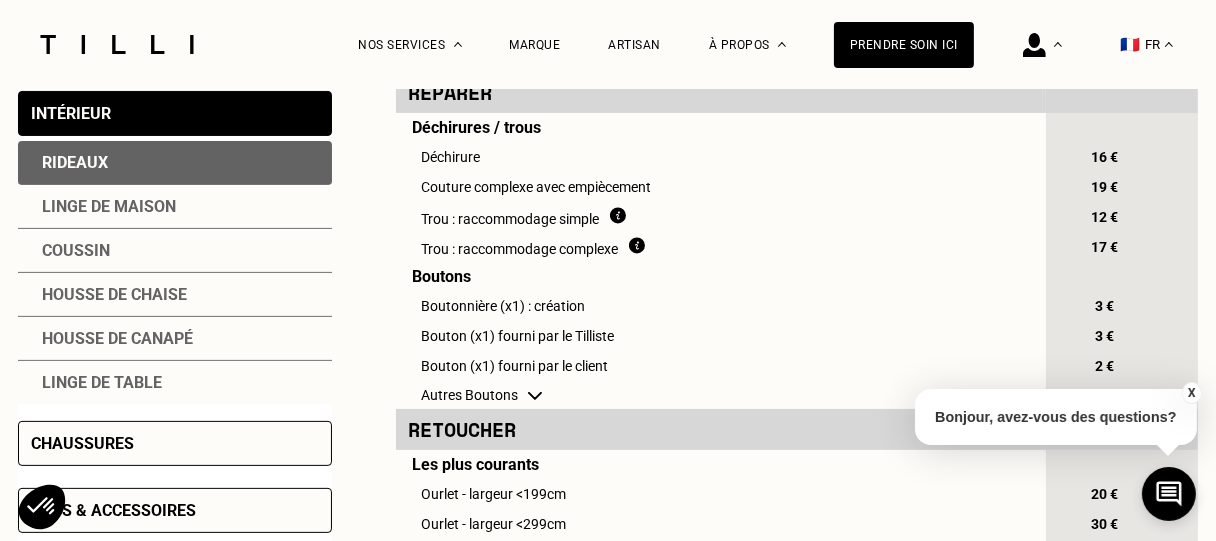 scroll, scrollTop: 500, scrollLeft: 0, axis: vertical 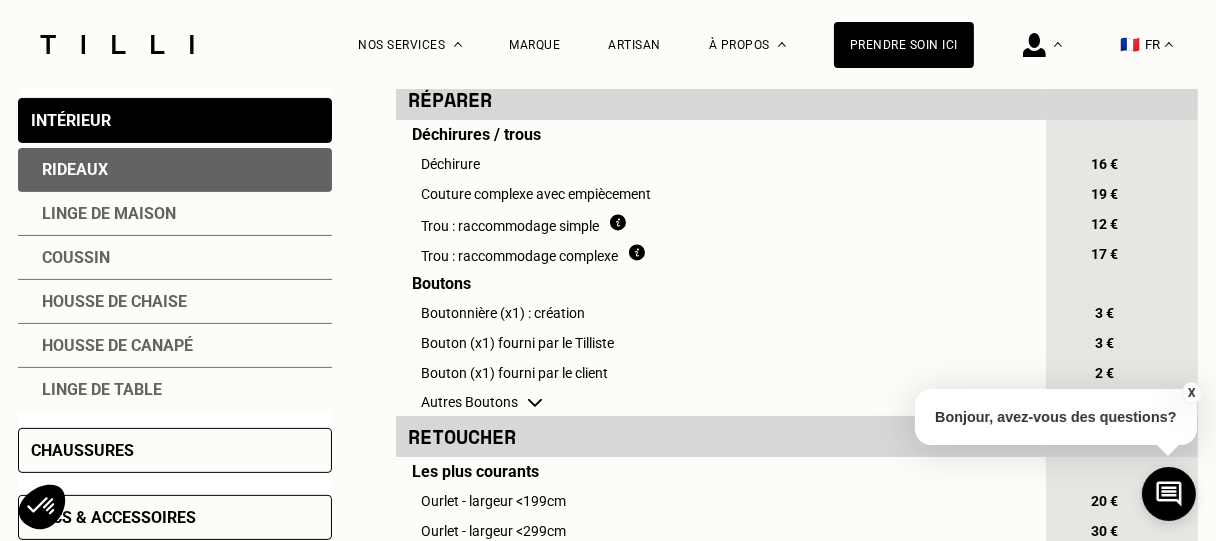 click on "Linge de maison" at bounding box center (175, 214) 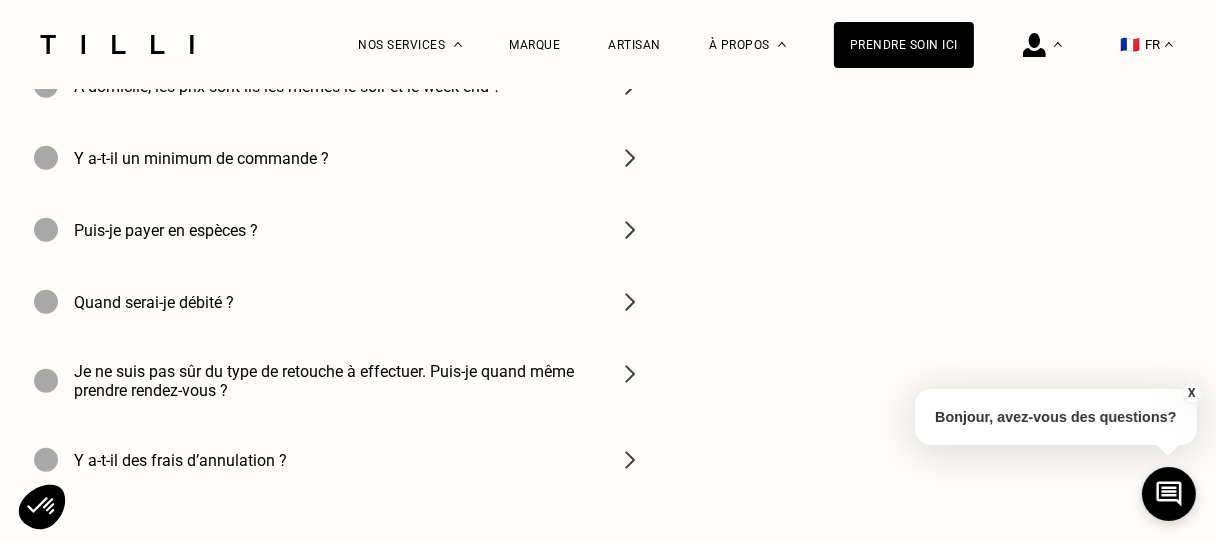 scroll, scrollTop: 2300, scrollLeft: 0, axis: vertical 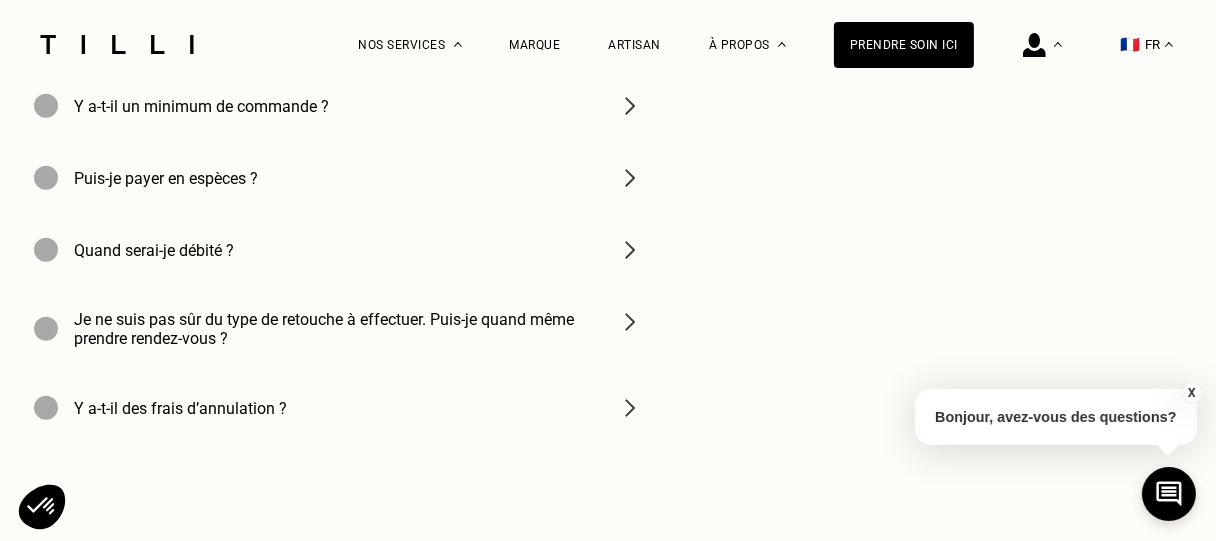 click on "Quand serai-je débité ?" at bounding box center (338, 250) 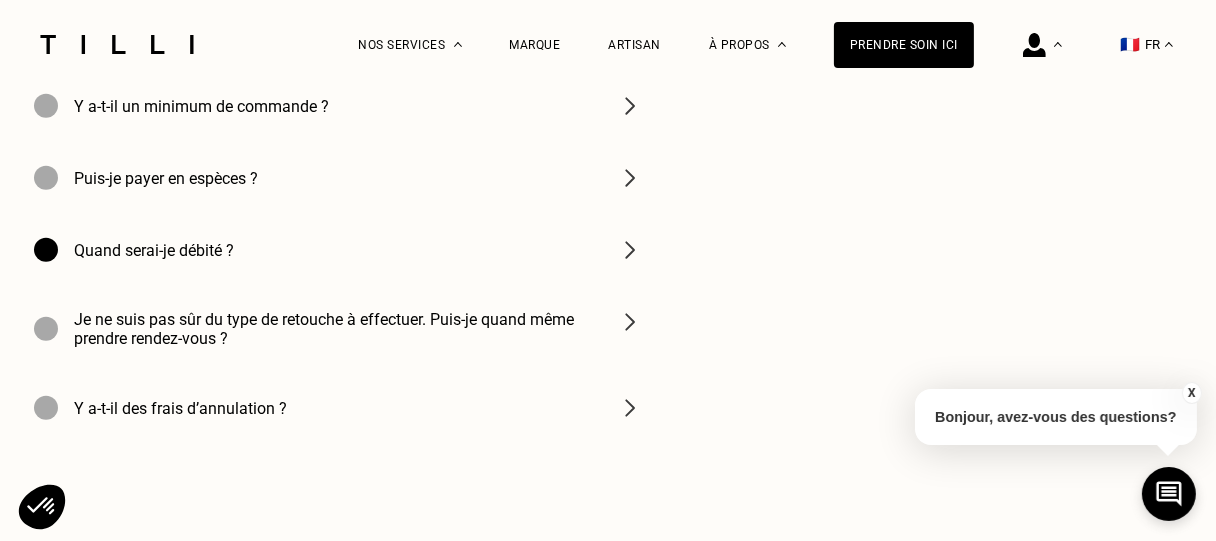 click at bounding box center [630, 250] 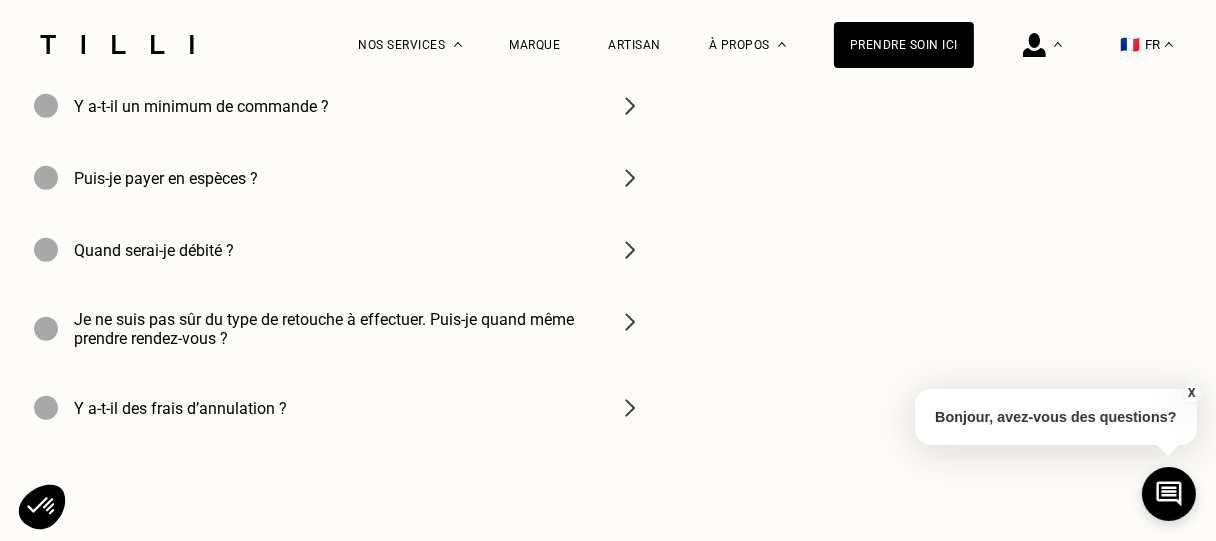 click on "Quand serai-je débité ?" at bounding box center (338, 250) 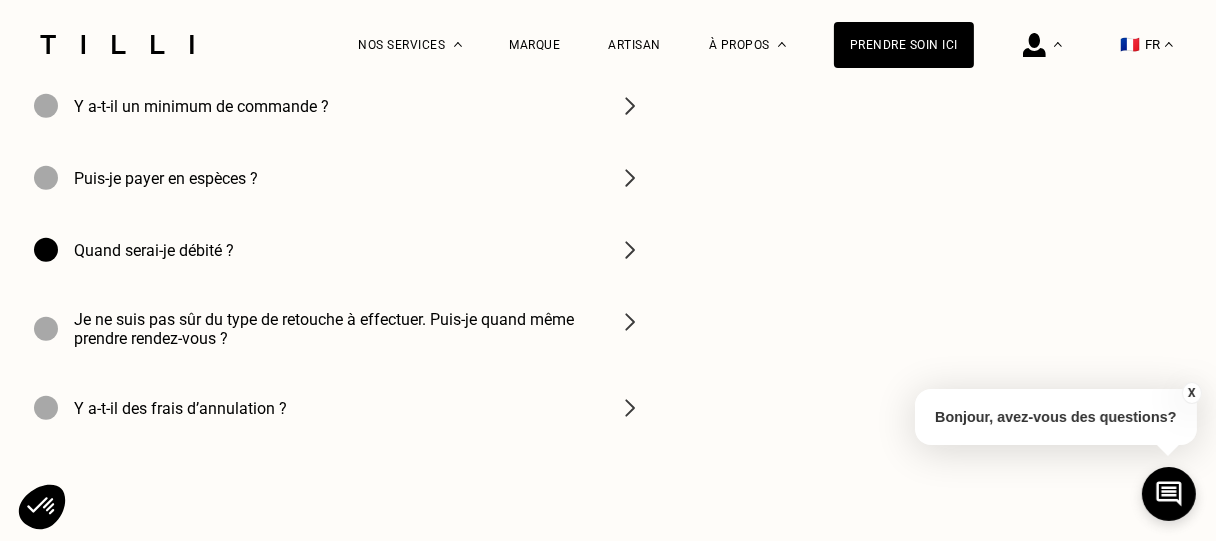 click at bounding box center [630, 250] 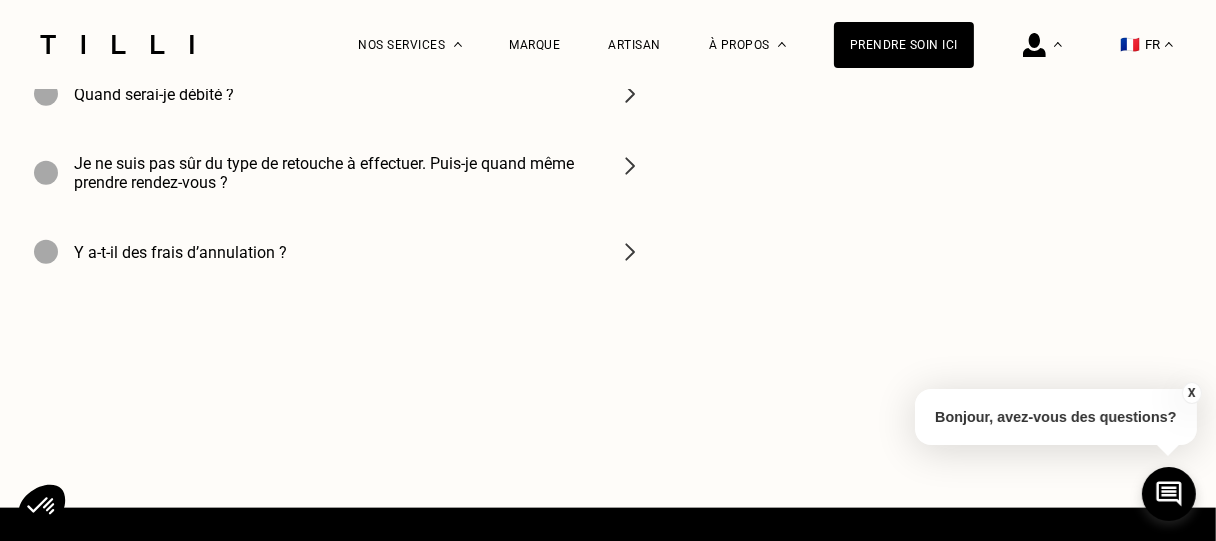 scroll, scrollTop: 2500, scrollLeft: 0, axis: vertical 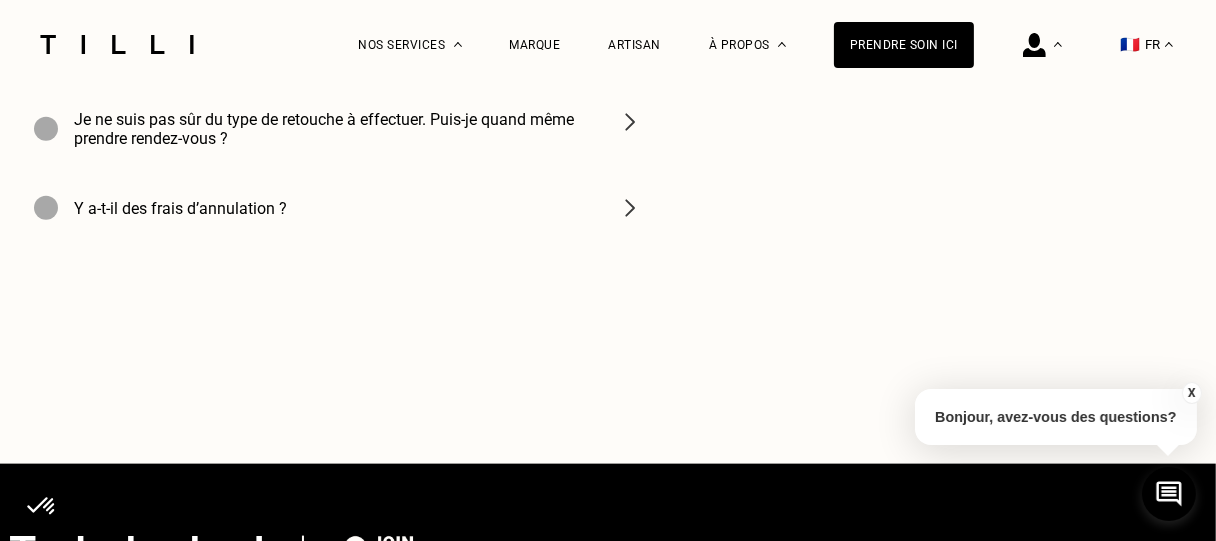 click on "Y a-t-il des frais d’annulation ?" at bounding box center [338, 208] 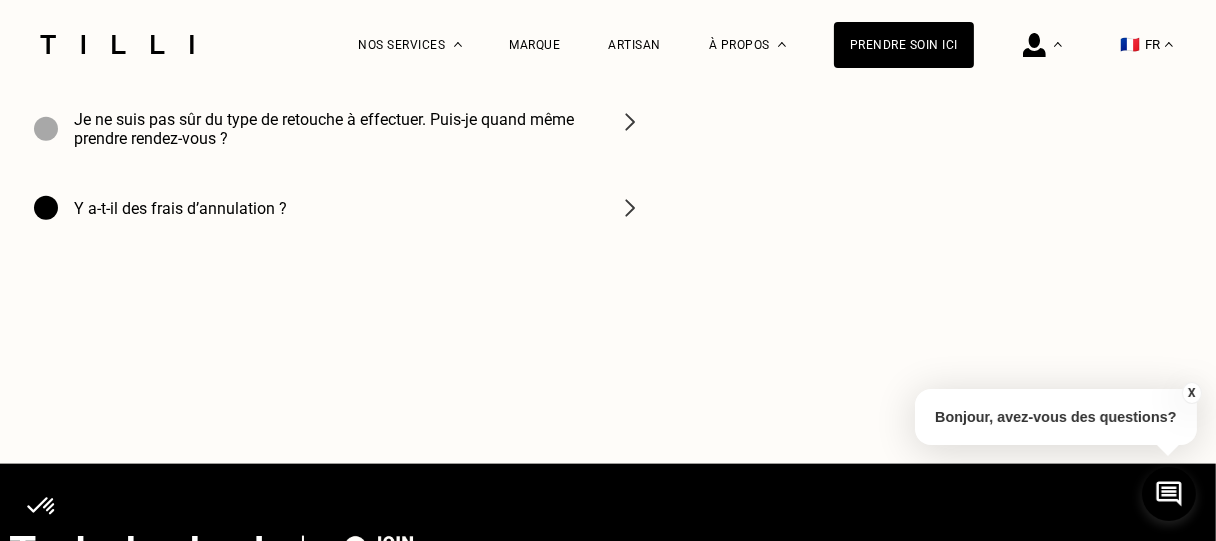 click on "Y a-t-il des frais d’annulation ?" at bounding box center [180, 208] 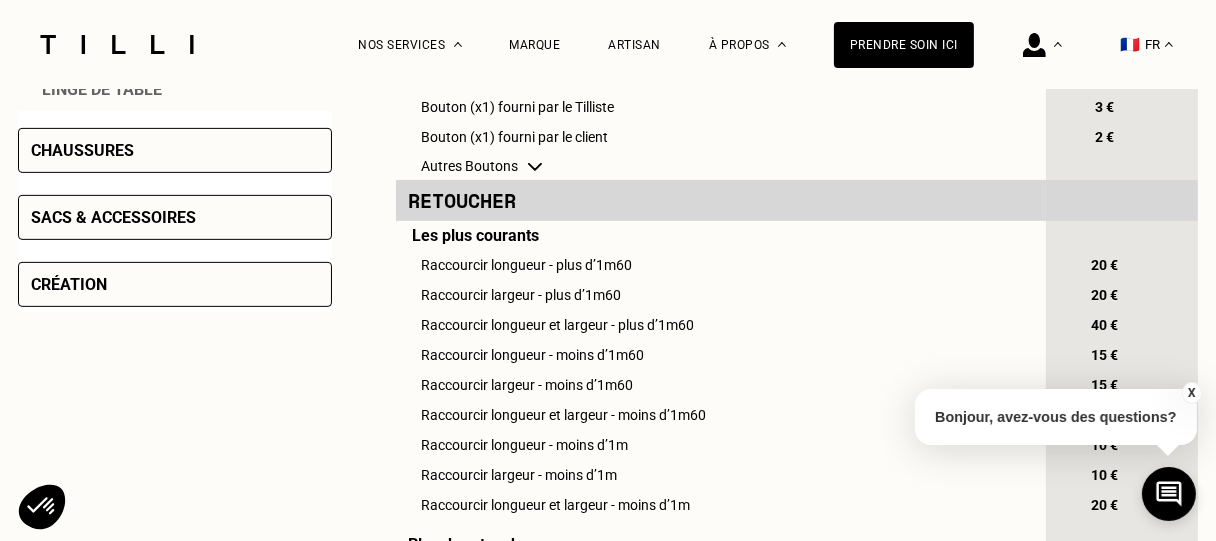 scroll, scrollTop: 200, scrollLeft: 0, axis: vertical 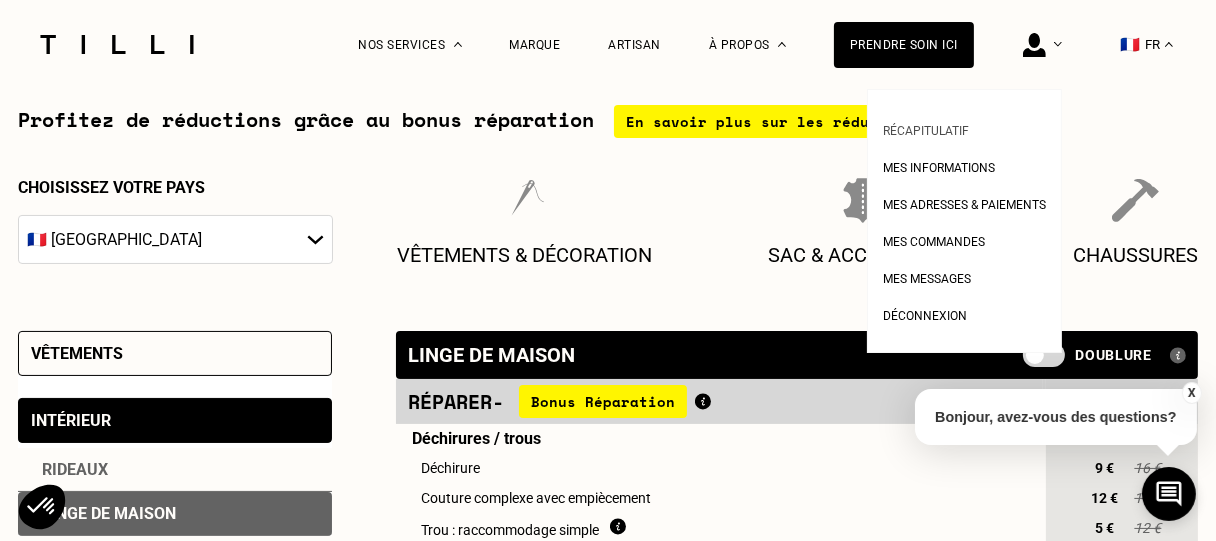 click on "Récapitulatif" at bounding box center (926, 131) 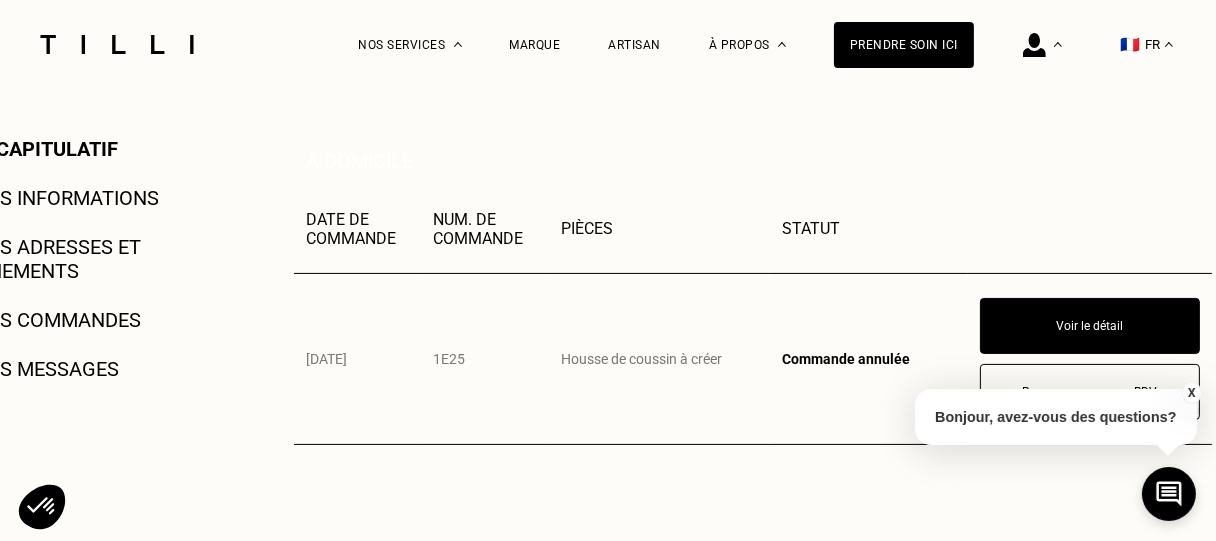 scroll, scrollTop: 300, scrollLeft: 0, axis: vertical 